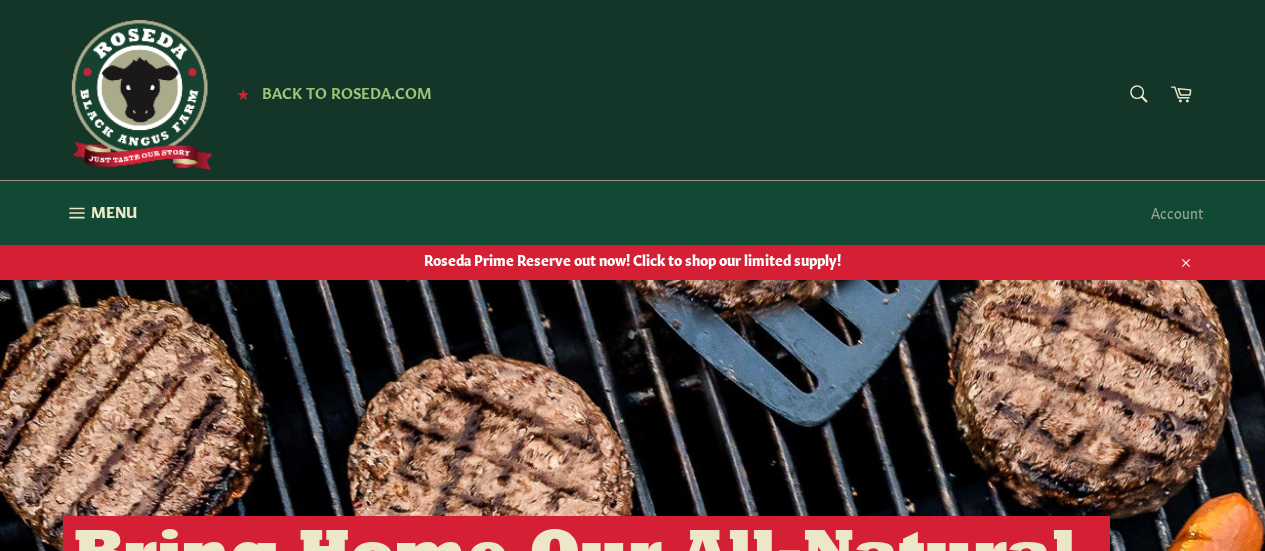 scroll, scrollTop: 0, scrollLeft: 0, axis: both 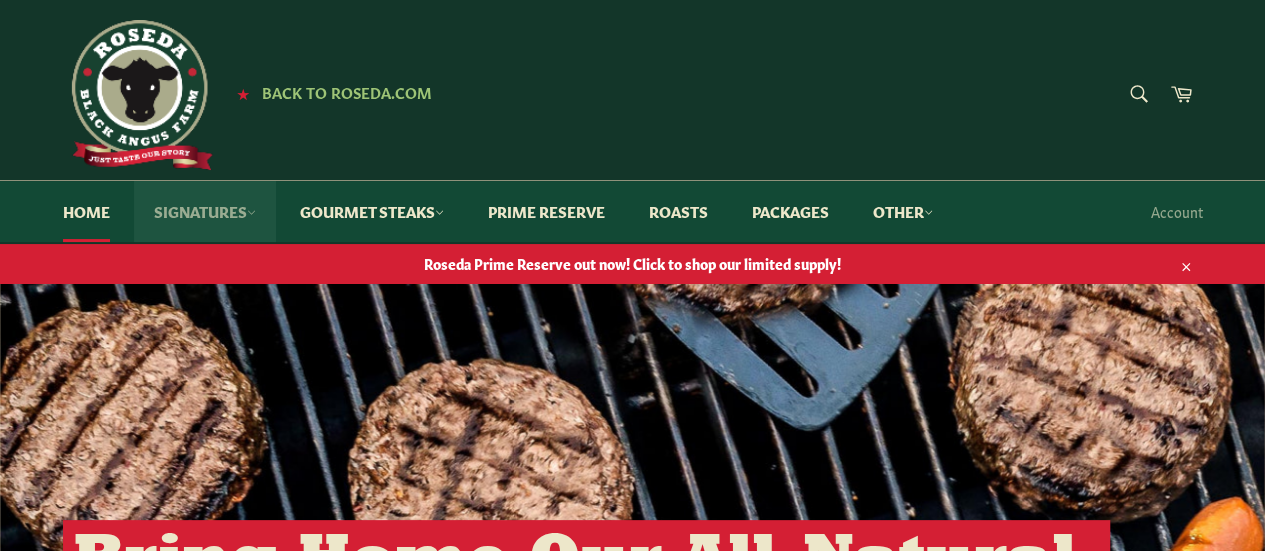 click 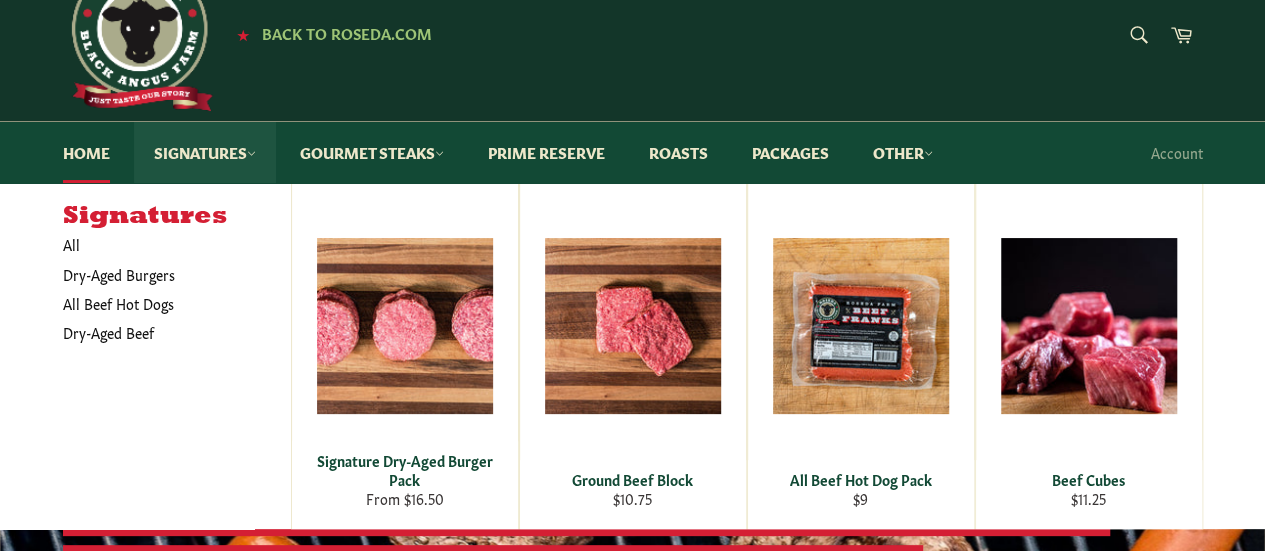 scroll, scrollTop: 187, scrollLeft: 0, axis: vertical 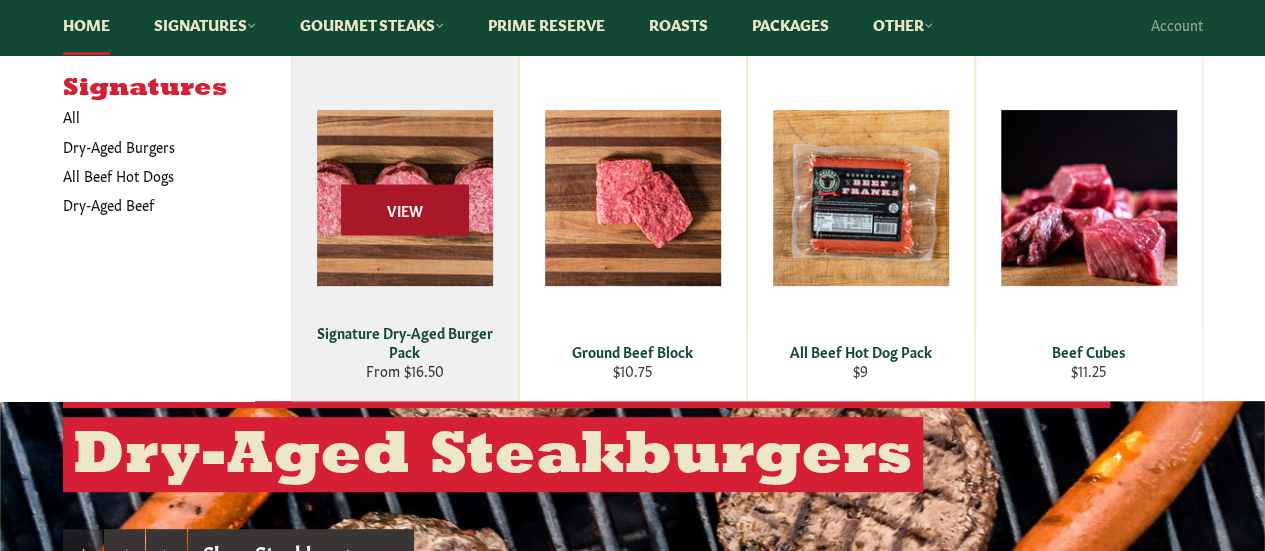 click on "View" at bounding box center [405, 210] 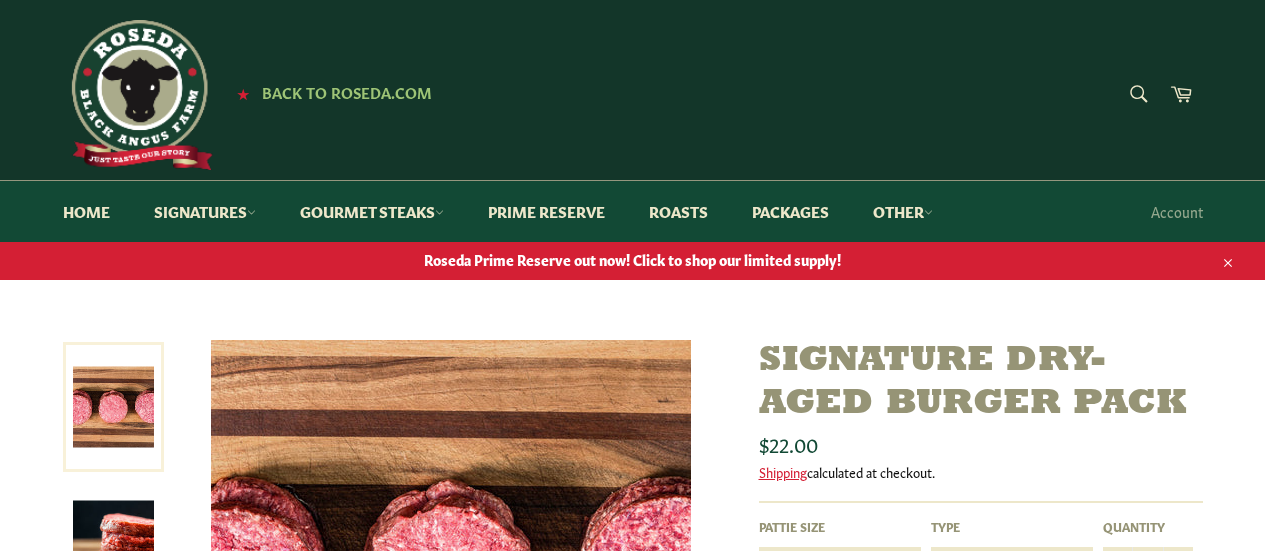 scroll, scrollTop: 0, scrollLeft: 0, axis: both 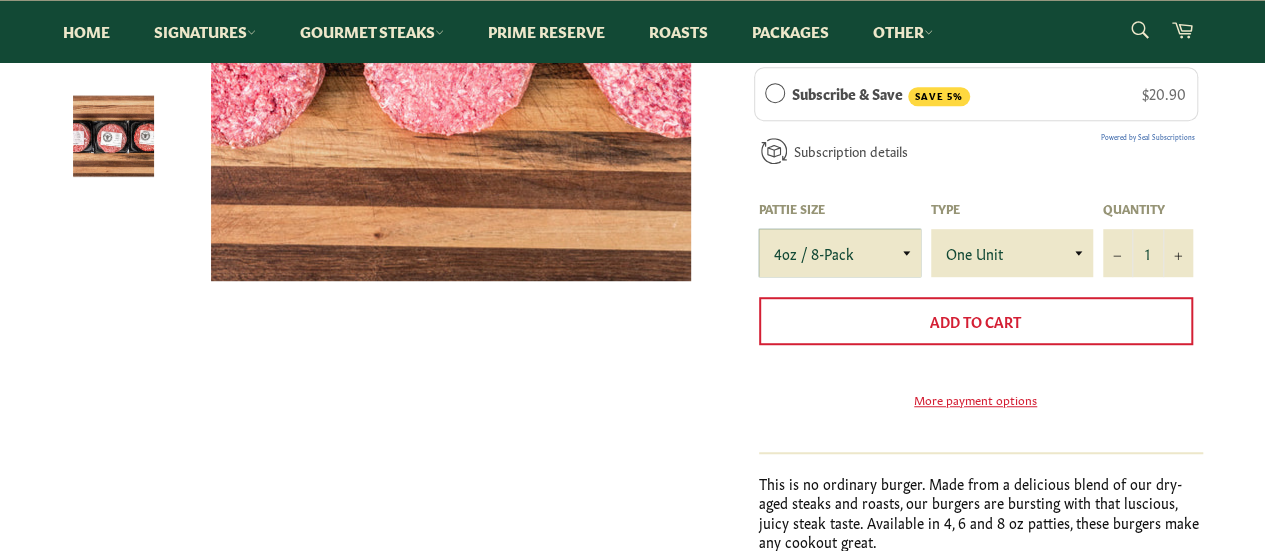 click on "4oz / 8-Pack
6oz / 4-Pack
8oz / 4-Pack" at bounding box center (840, 253) 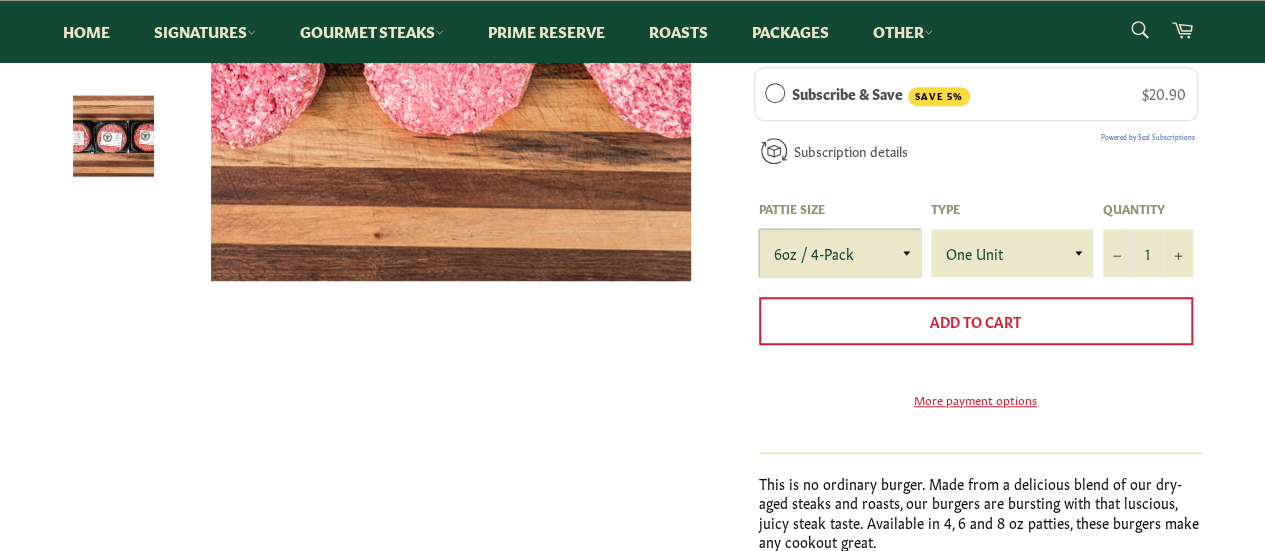 click on "4oz / 8-Pack
6oz / 4-Pack
8oz / 4-Pack" at bounding box center (840, 253) 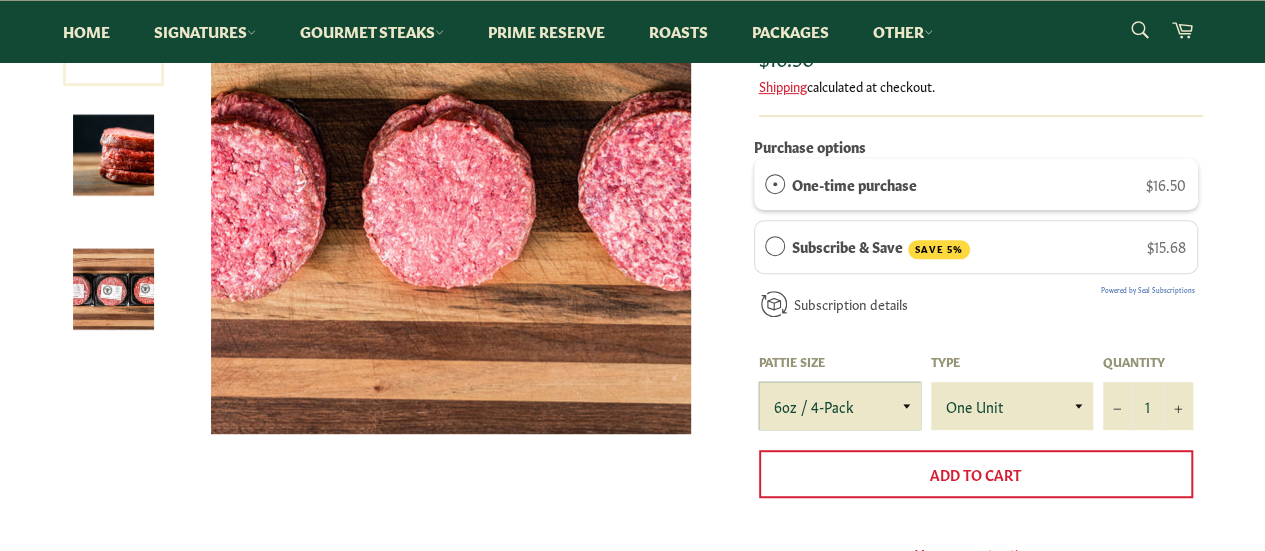 scroll, scrollTop: 388, scrollLeft: 0, axis: vertical 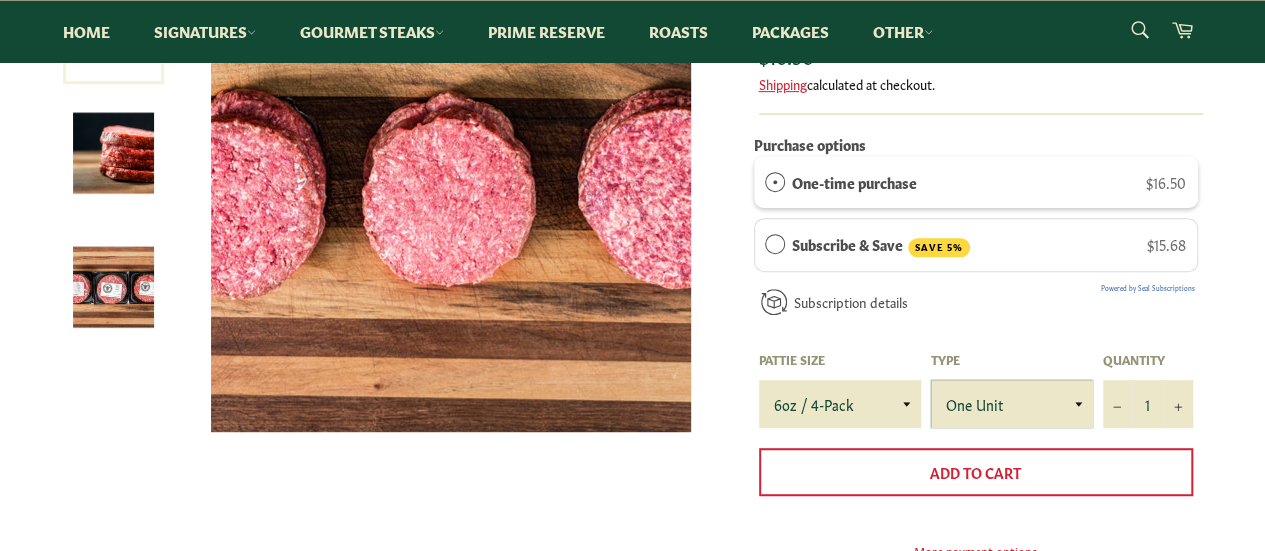 click on "One Unit" at bounding box center (1012, 404) 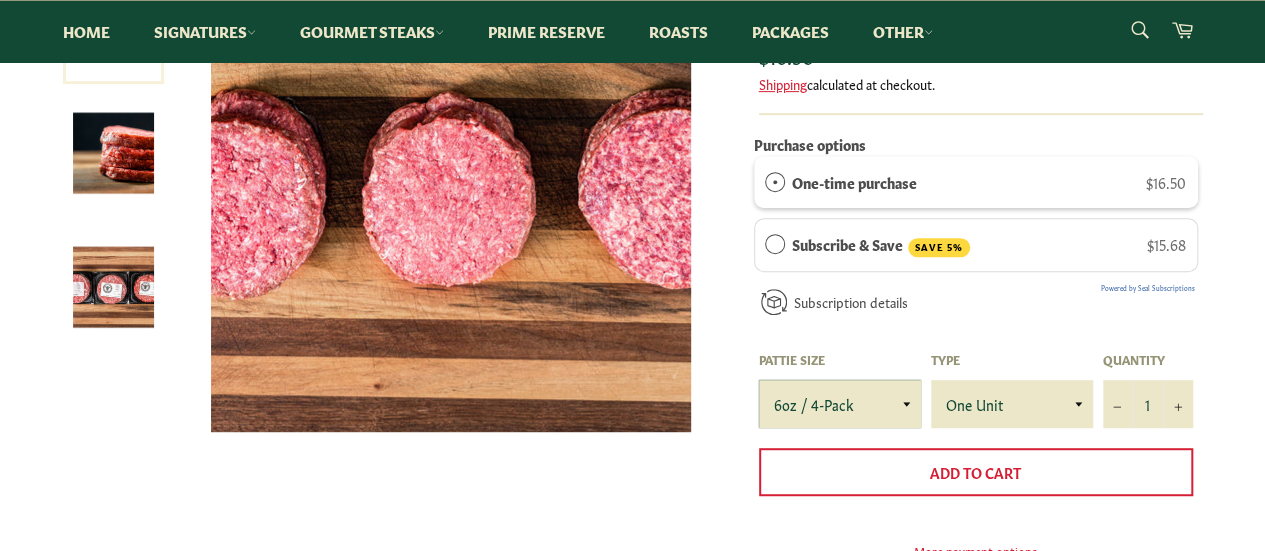 click on "4oz / 8-Pack
6oz / 4-Pack
8oz / 4-Pack" at bounding box center [840, 404] 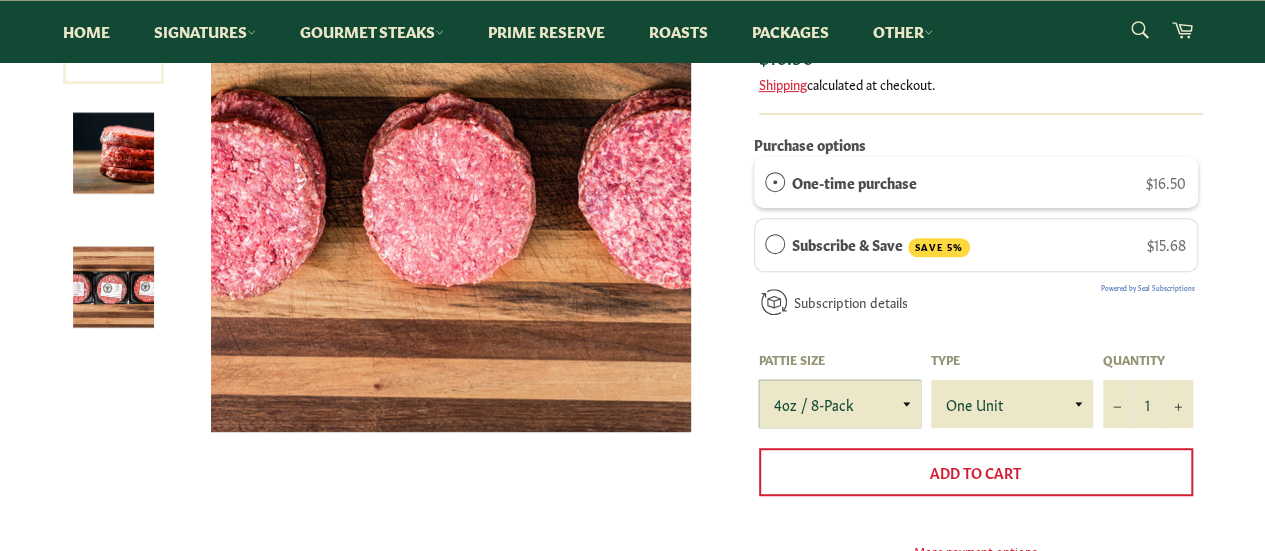 click on "4oz / 8-Pack
6oz / 4-Pack
8oz / 4-Pack" at bounding box center (840, 404) 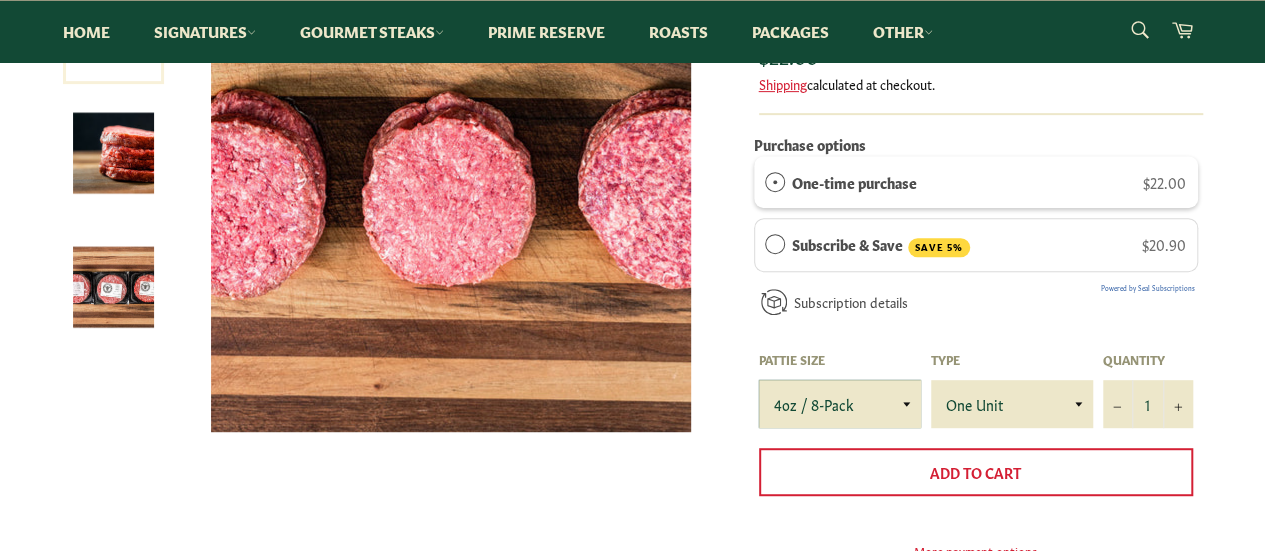 click on "4oz / 8-Pack
6oz / 4-Pack
8oz / 4-Pack" at bounding box center (840, 404) 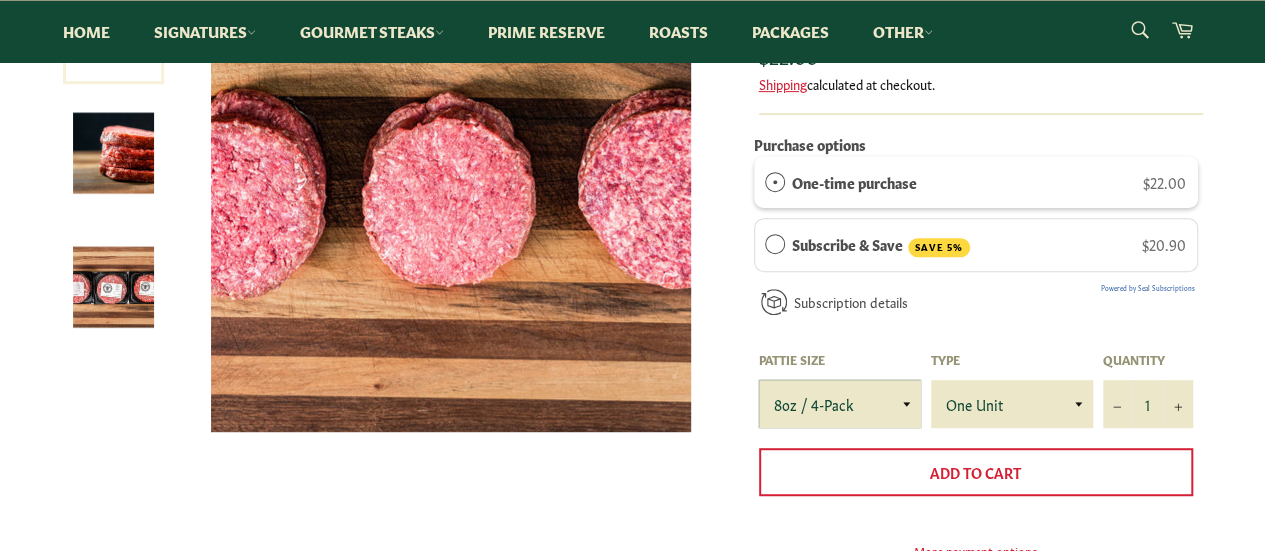click on "4oz / 8-Pack
6oz / 4-Pack
8oz / 4-Pack" at bounding box center [840, 404] 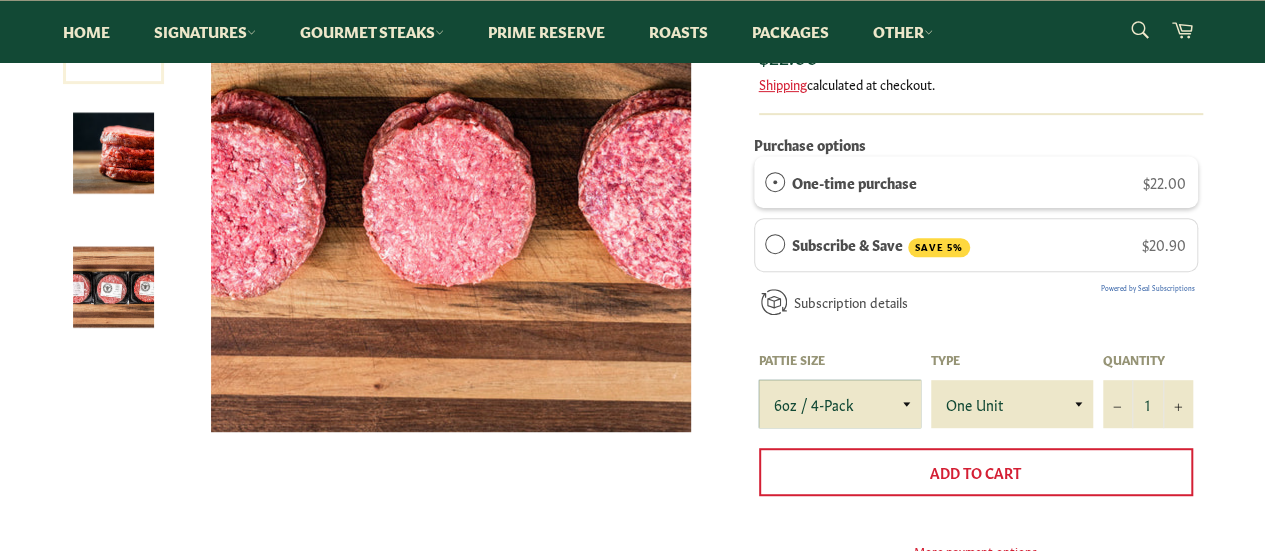 click on "4oz / 8-Pack
6oz / 4-Pack
8oz / 4-Pack" at bounding box center (840, 404) 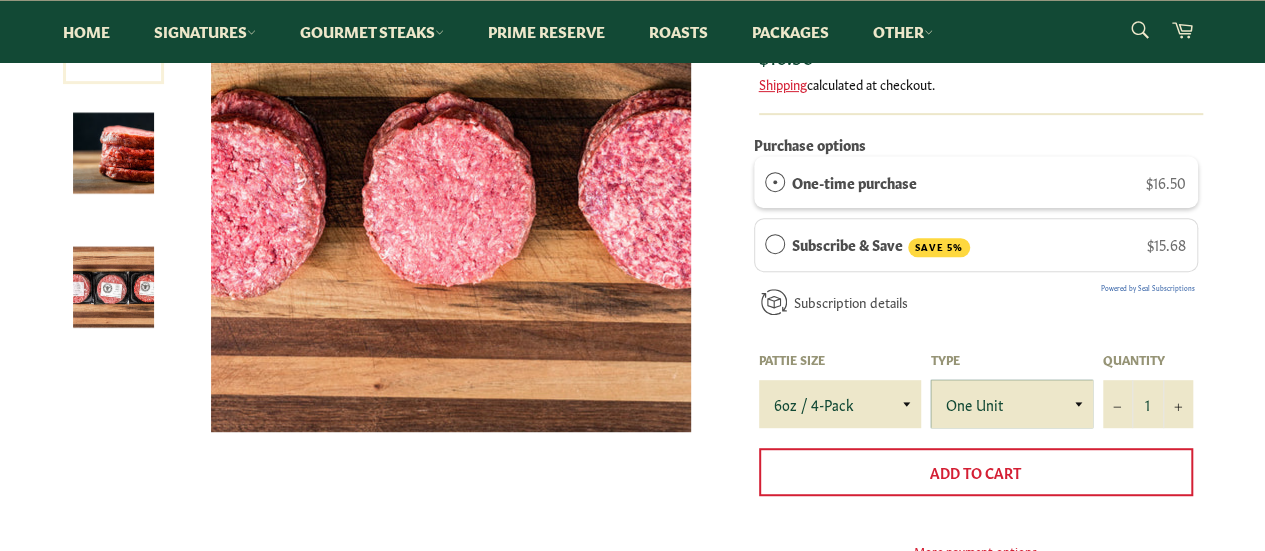 click on "One Unit" at bounding box center [1012, 404] 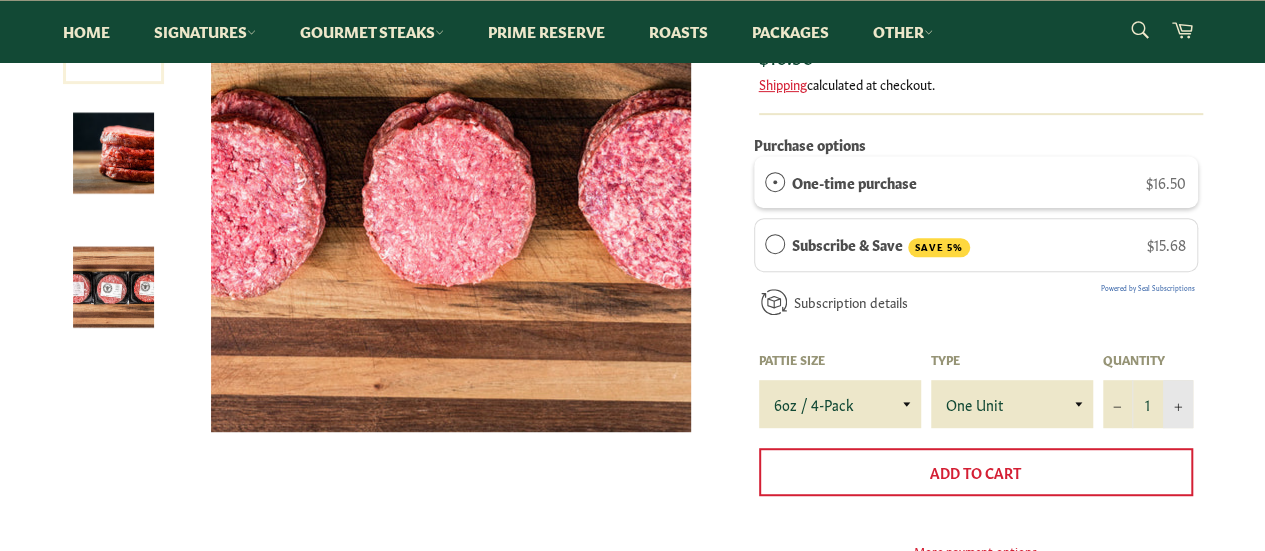 click on "+" at bounding box center [1178, 404] 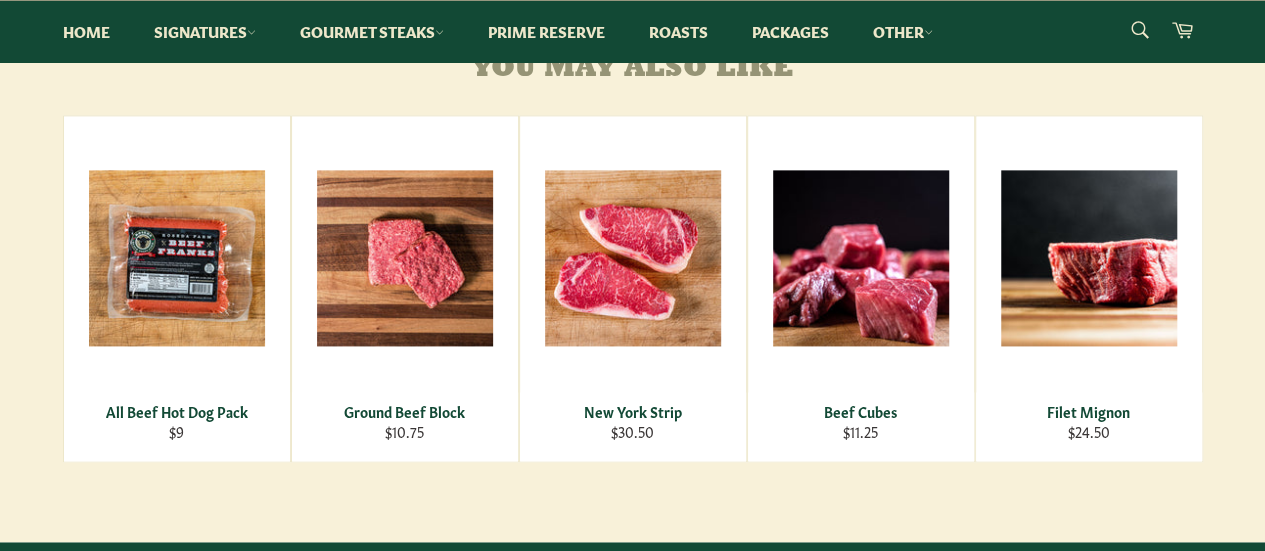 scroll, scrollTop: 1264, scrollLeft: 0, axis: vertical 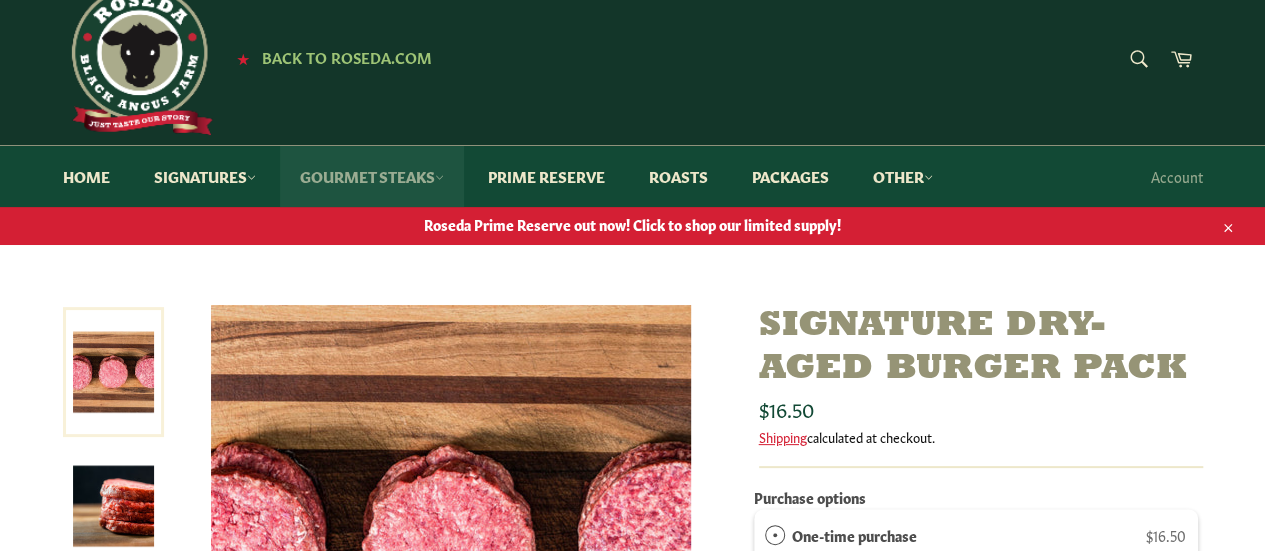 click 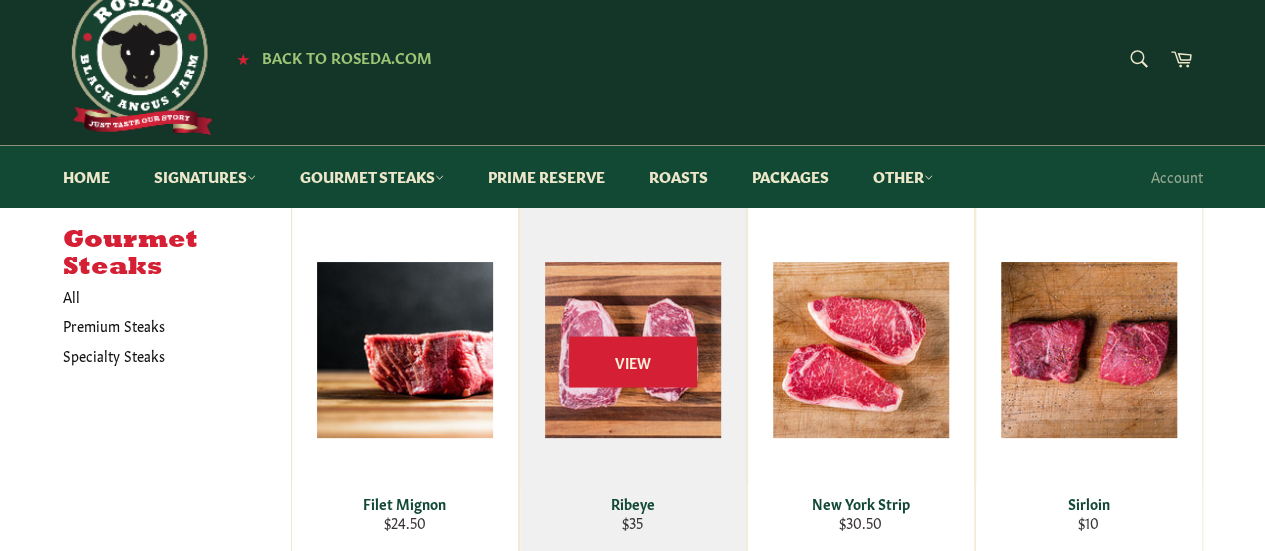 click on "View" at bounding box center (633, 380) 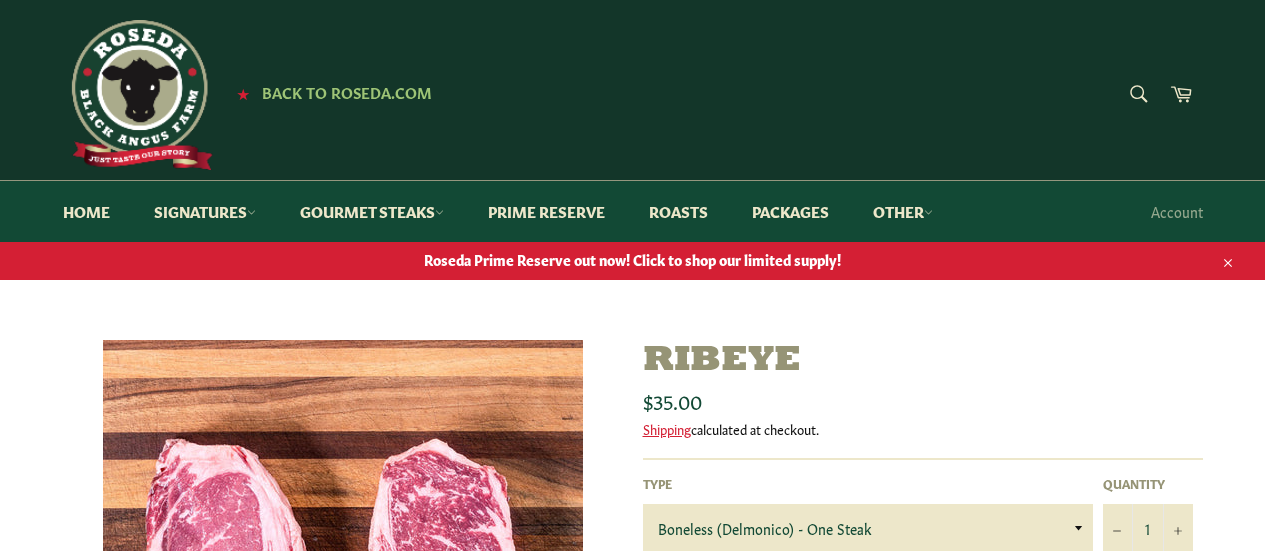 scroll, scrollTop: 0, scrollLeft: 0, axis: both 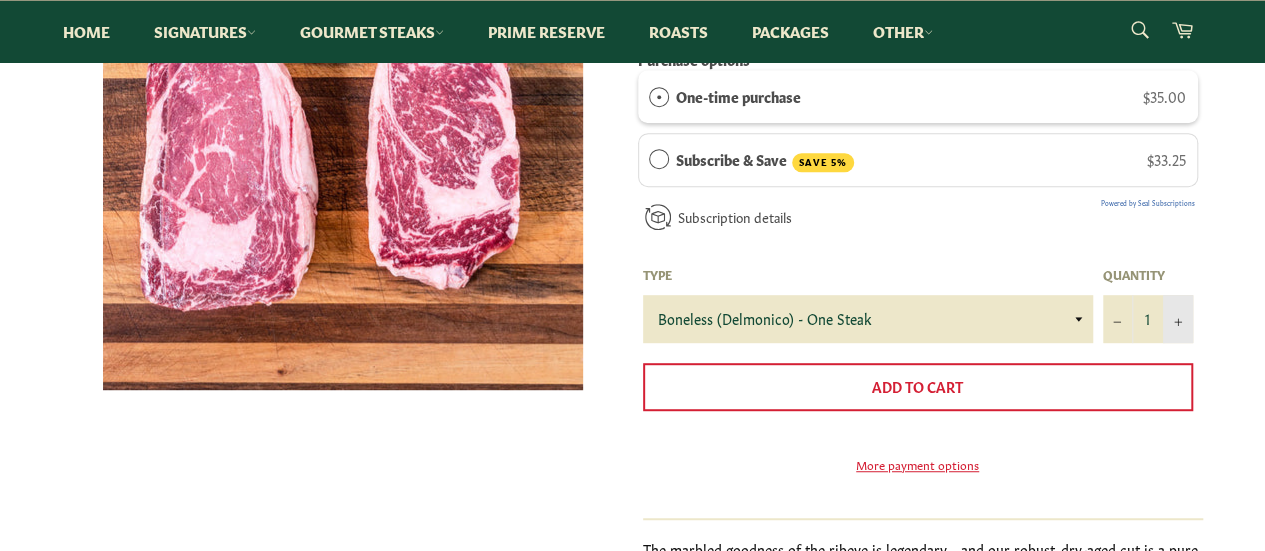click 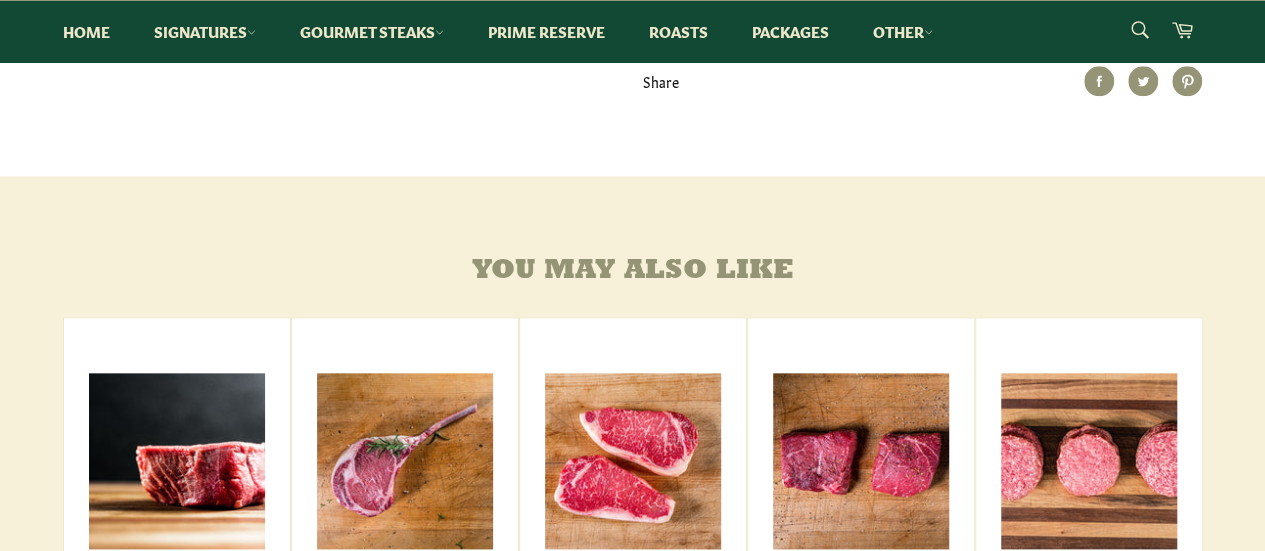 scroll, scrollTop: 1124, scrollLeft: 0, axis: vertical 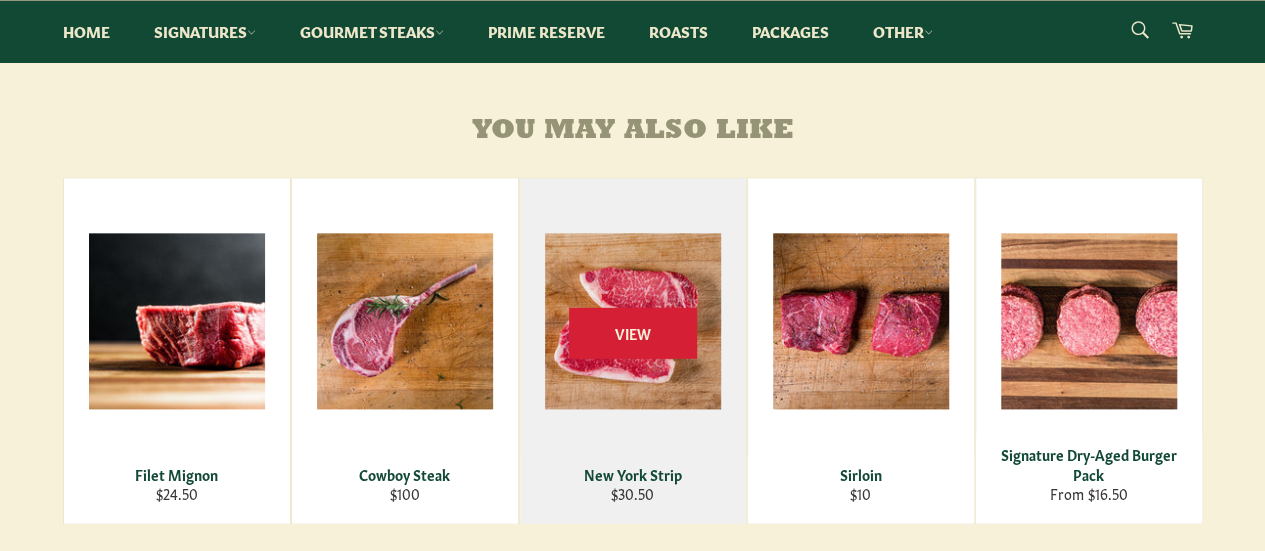 click on "View" at bounding box center (633, 350) 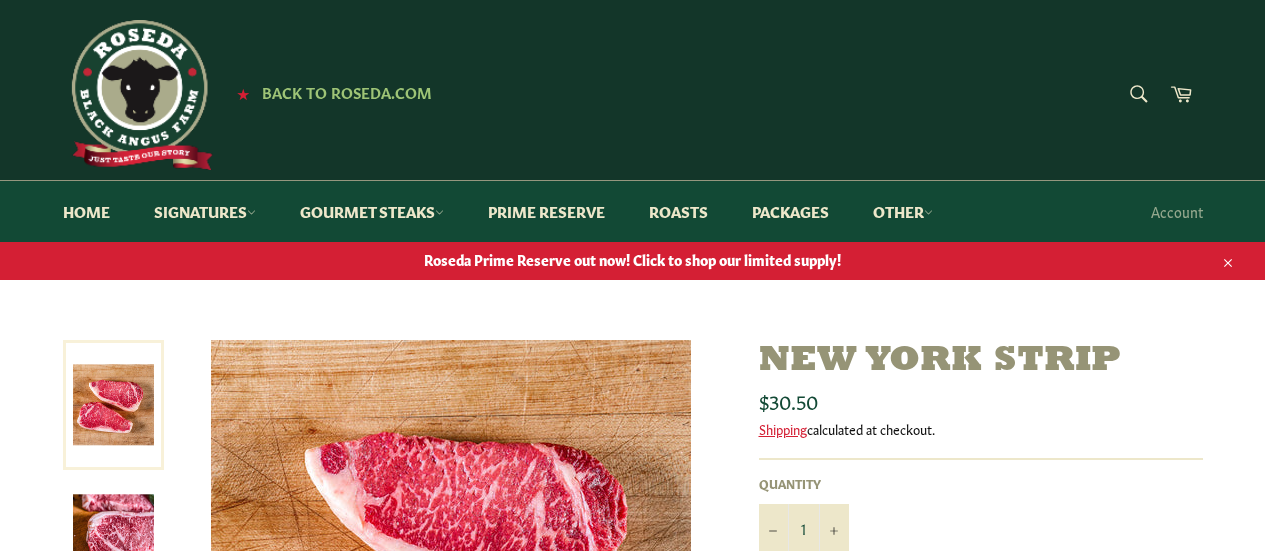 scroll, scrollTop: 0, scrollLeft: 0, axis: both 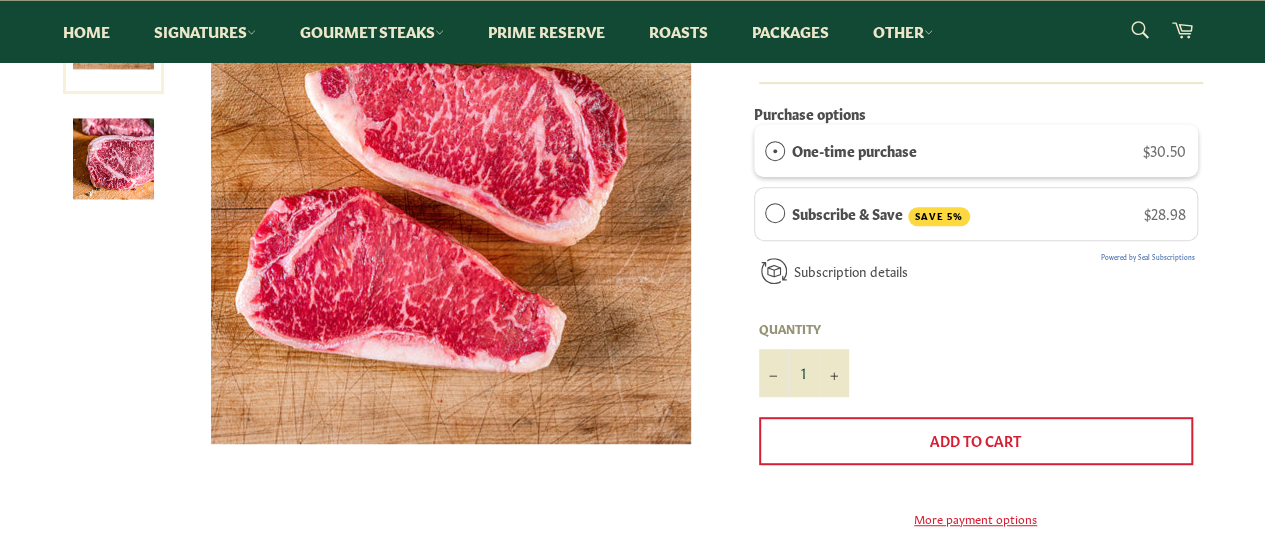 click at bounding box center (775, 213) 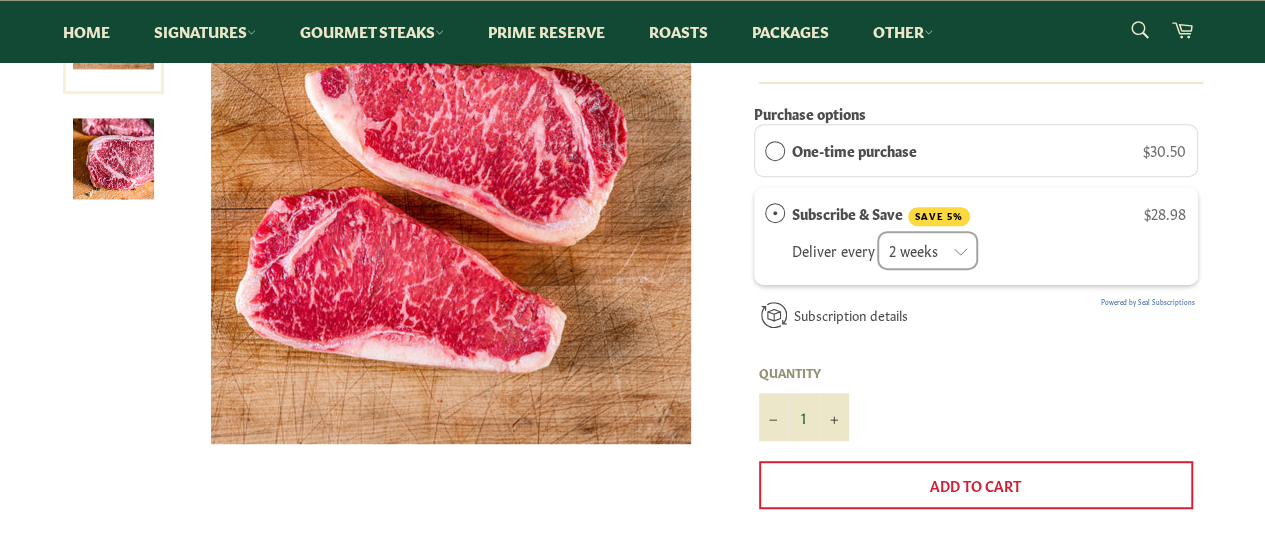 click at bounding box center (775, 150) 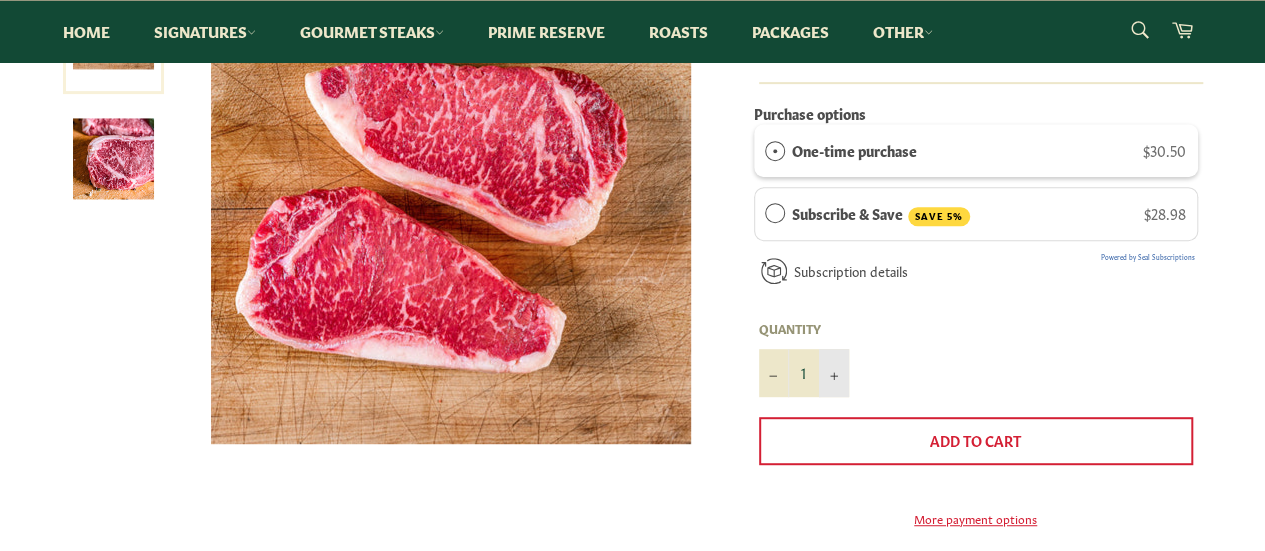 click on "+" at bounding box center [834, 373] 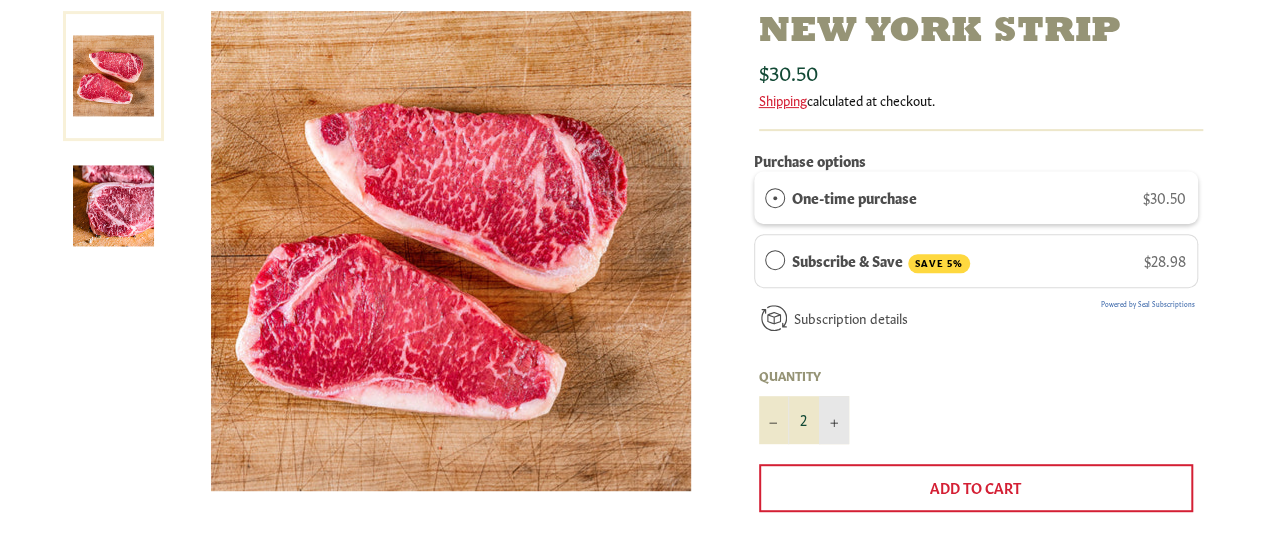 scroll, scrollTop: 0, scrollLeft: 0, axis: both 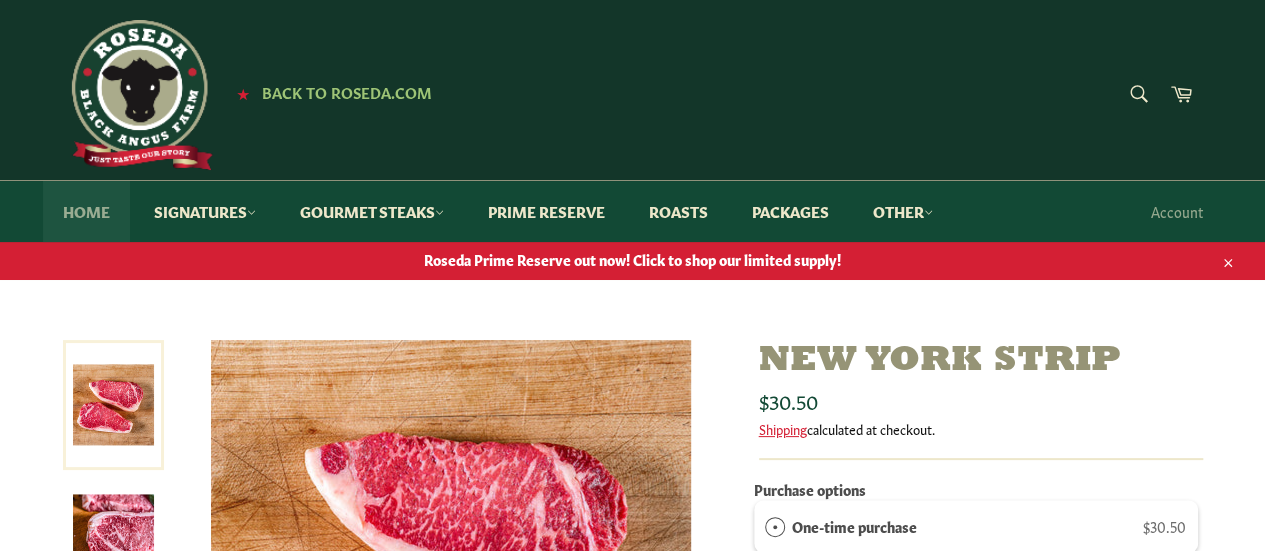 click on "Home" at bounding box center (86, 211) 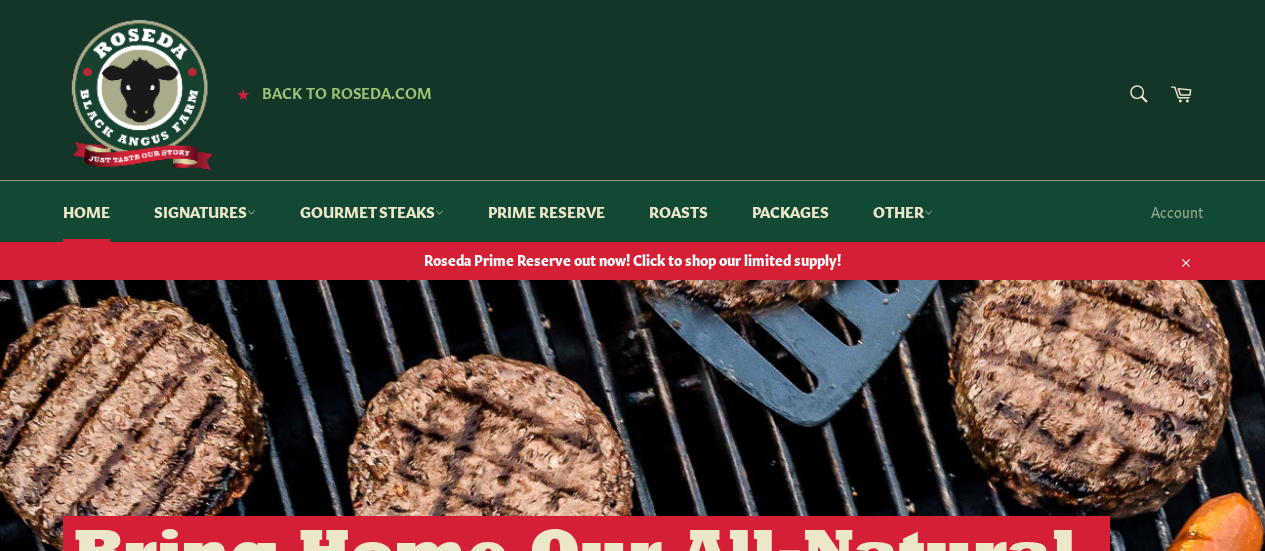 scroll, scrollTop: 0, scrollLeft: 0, axis: both 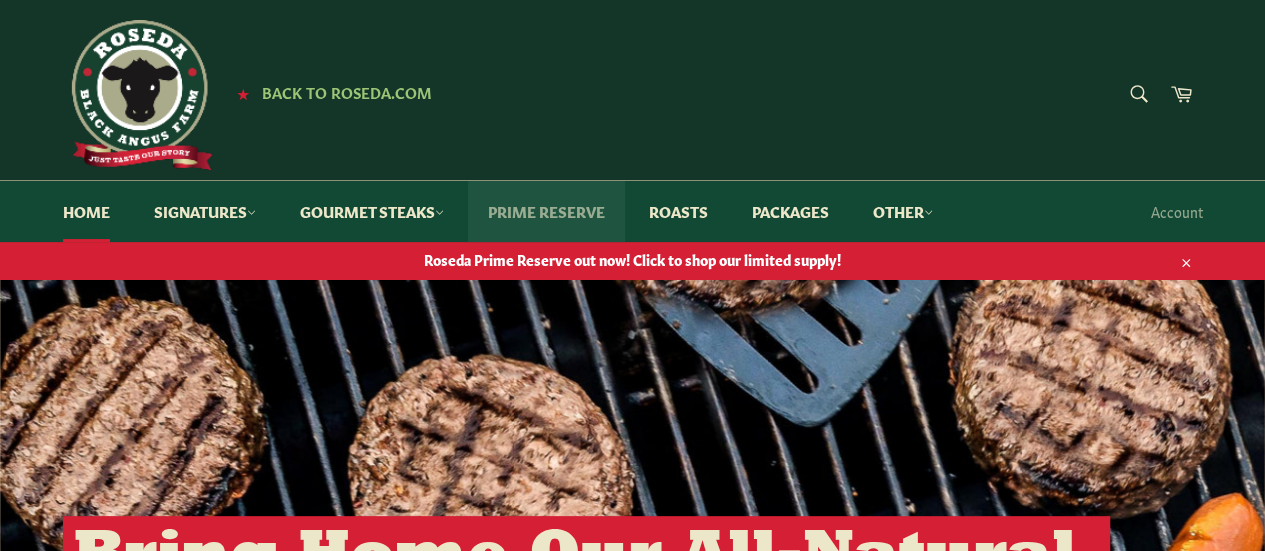 click on "Prime Reserve" at bounding box center (546, 211) 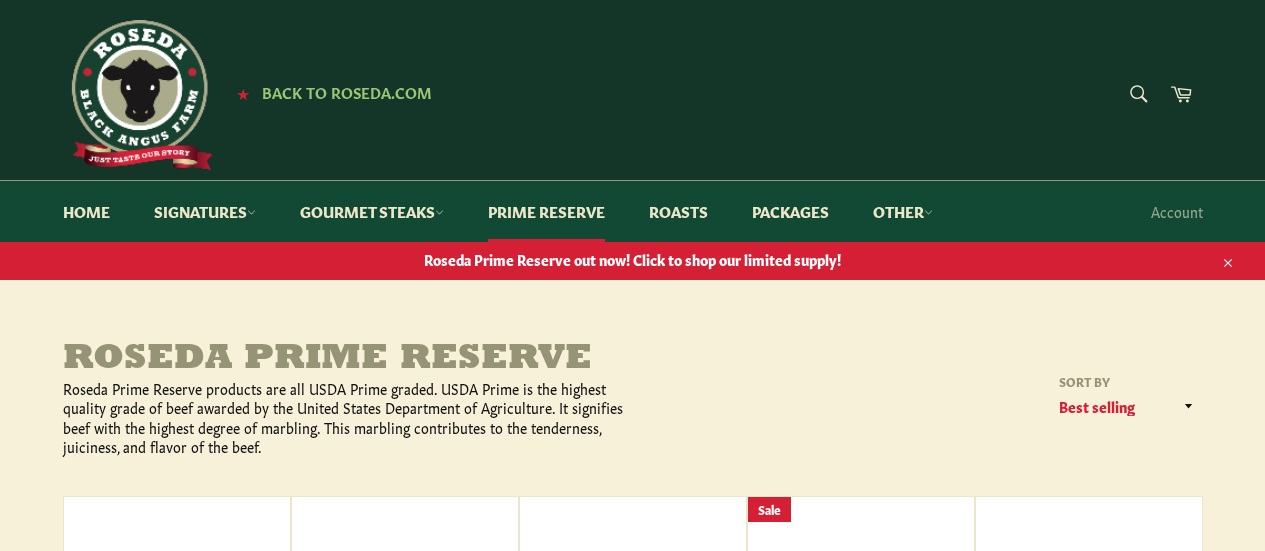 scroll, scrollTop: 0, scrollLeft: 0, axis: both 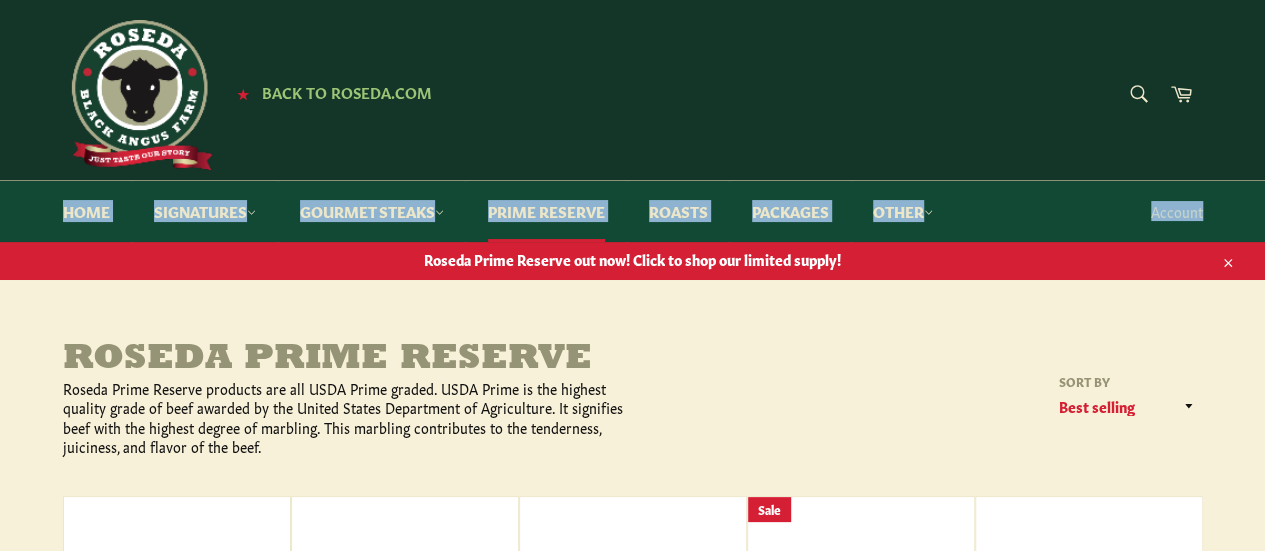 drag, startPoint x: 1264, startPoint y: 103, endPoint x: 1276, endPoint y: 213, distance: 110.65261 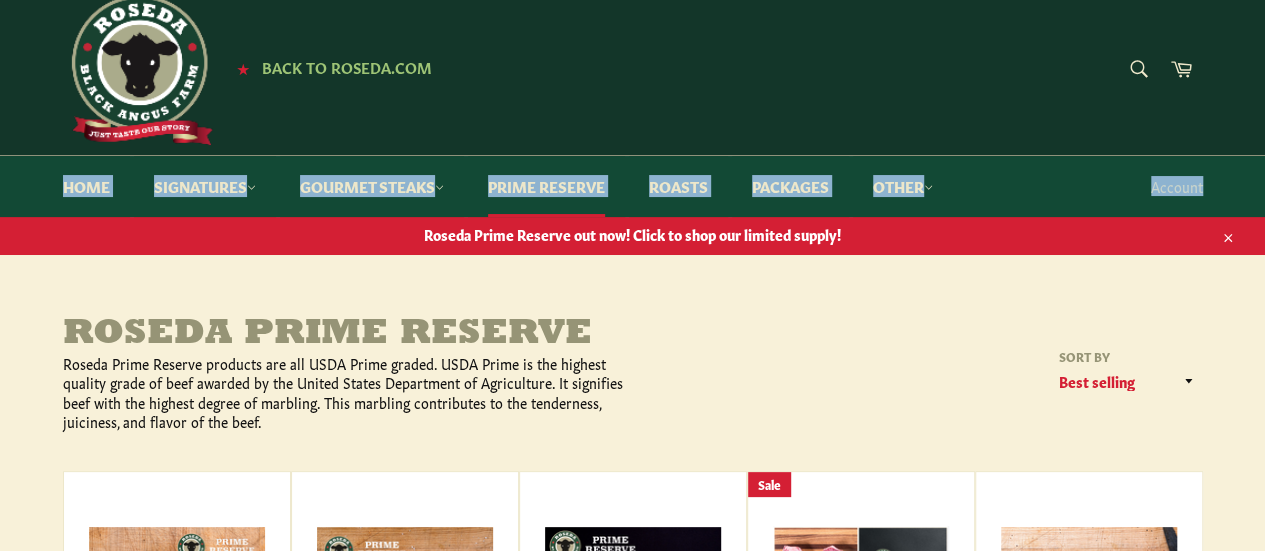 scroll, scrollTop: 0, scrollLeft: 0, axis: both 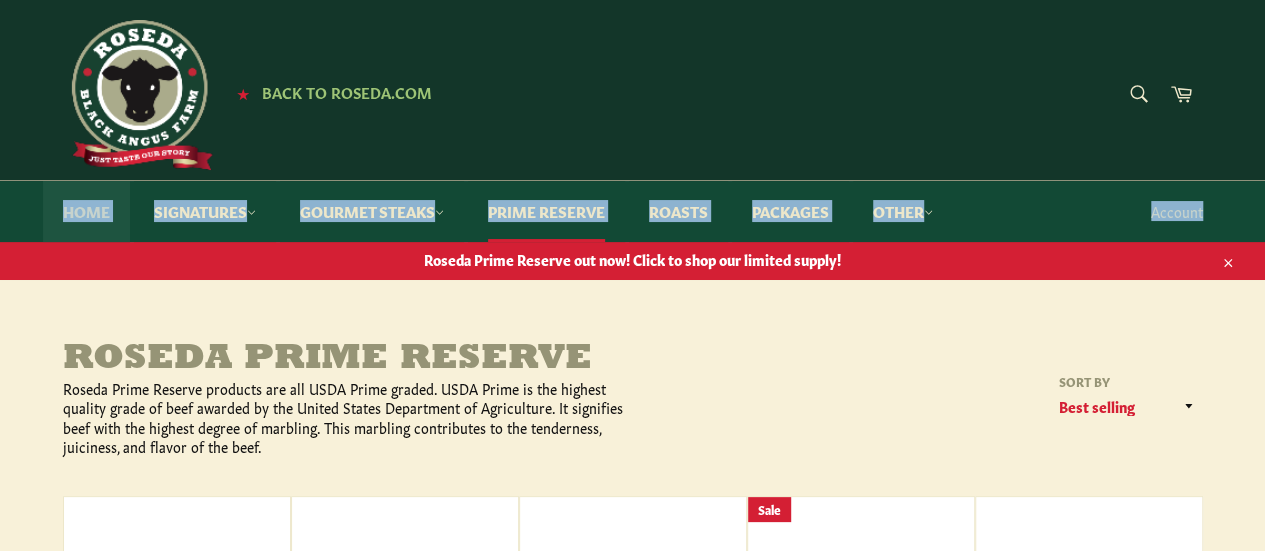 click on "Home" at bounding box center (86, 211) 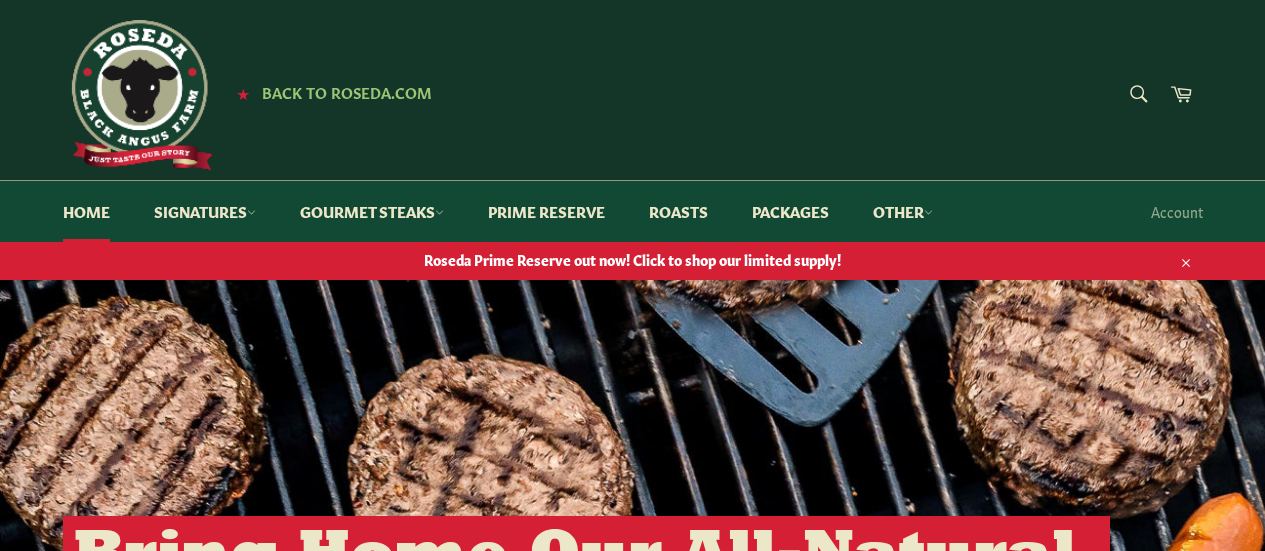 scroll, scrollTop: 0, scrollLeft: 0, axis: both 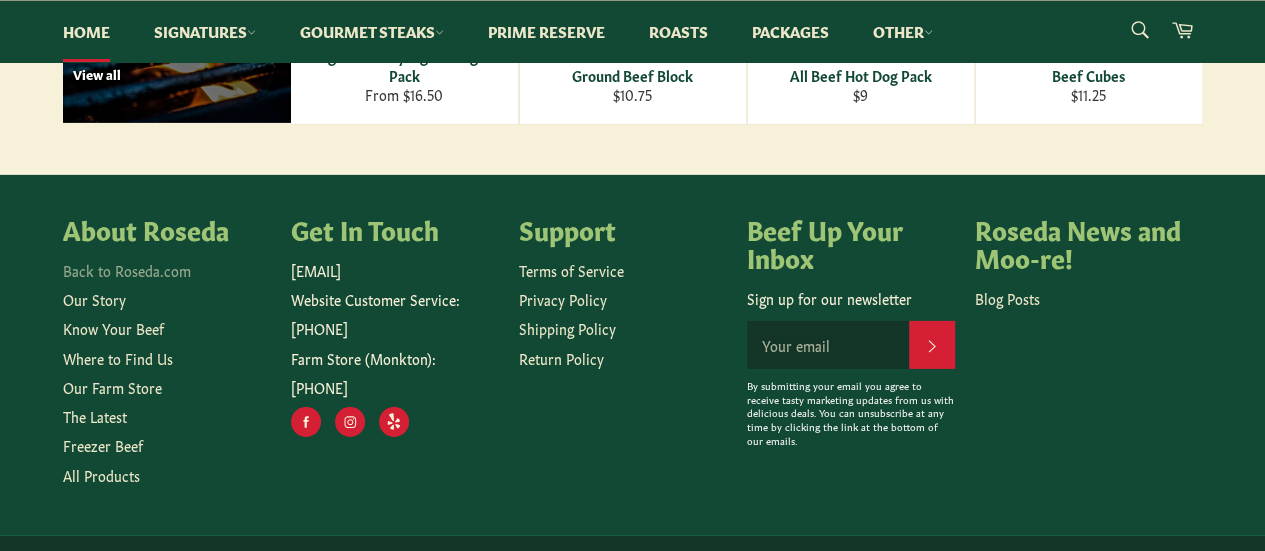 click on "Back to Roseda.com" at bounding box center [127, 270] 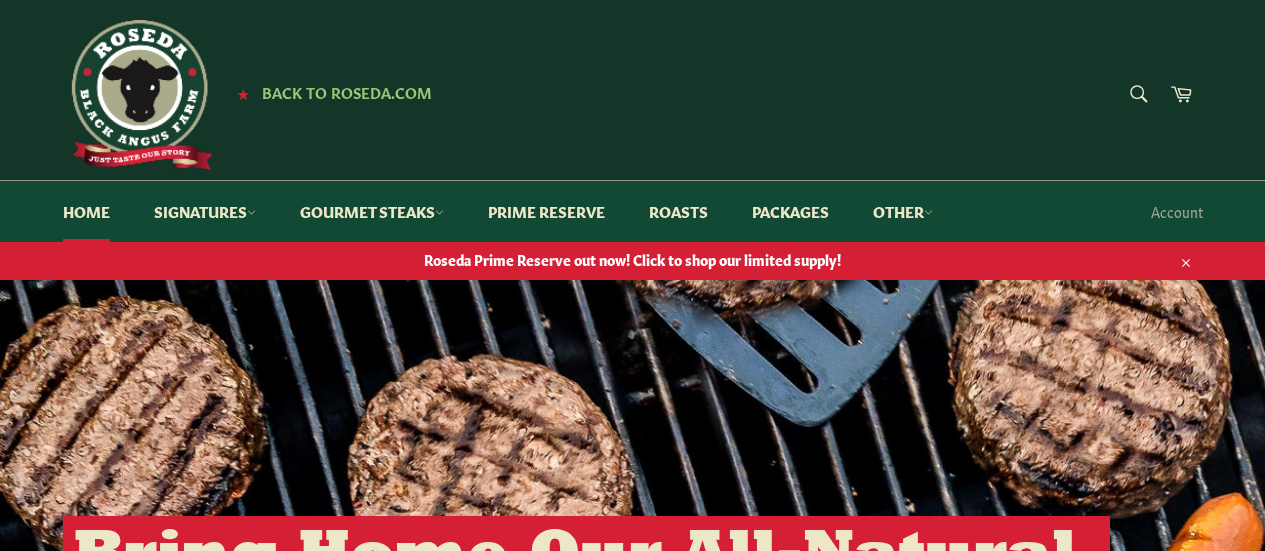scroll, scrollTop: 0, scrollLeft: 0, axis: both 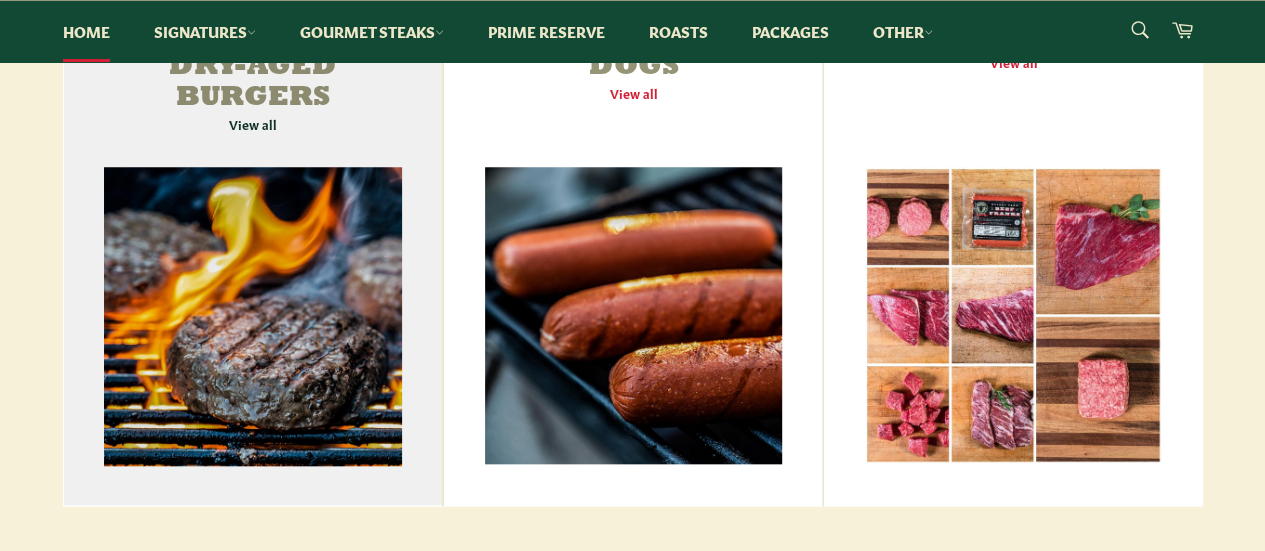 click on "Signature Dry-Aged Burgers
View all" at bounding box center [253, 249] 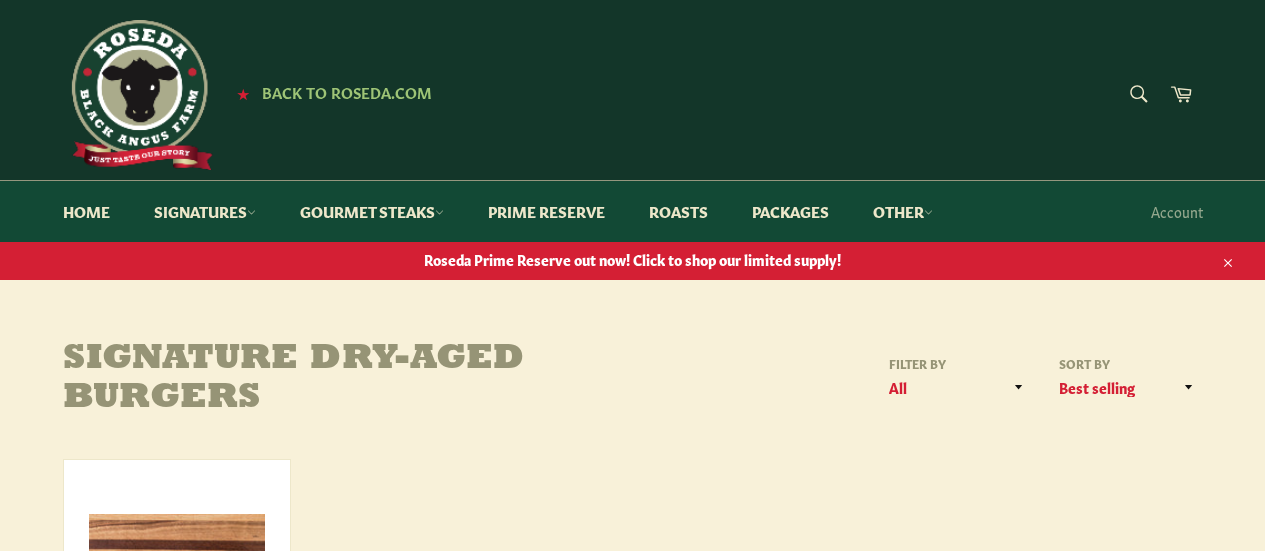scroll, scrollTop: 0, scrollLeft: 0, axis: both 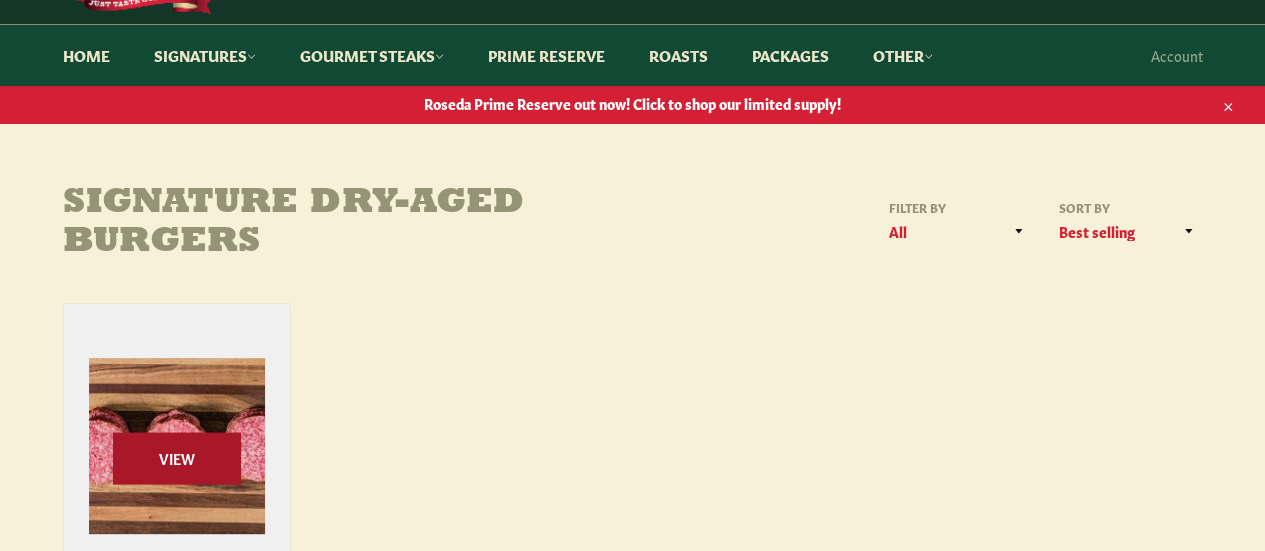 click on "View" at bounding box center [177, 458] 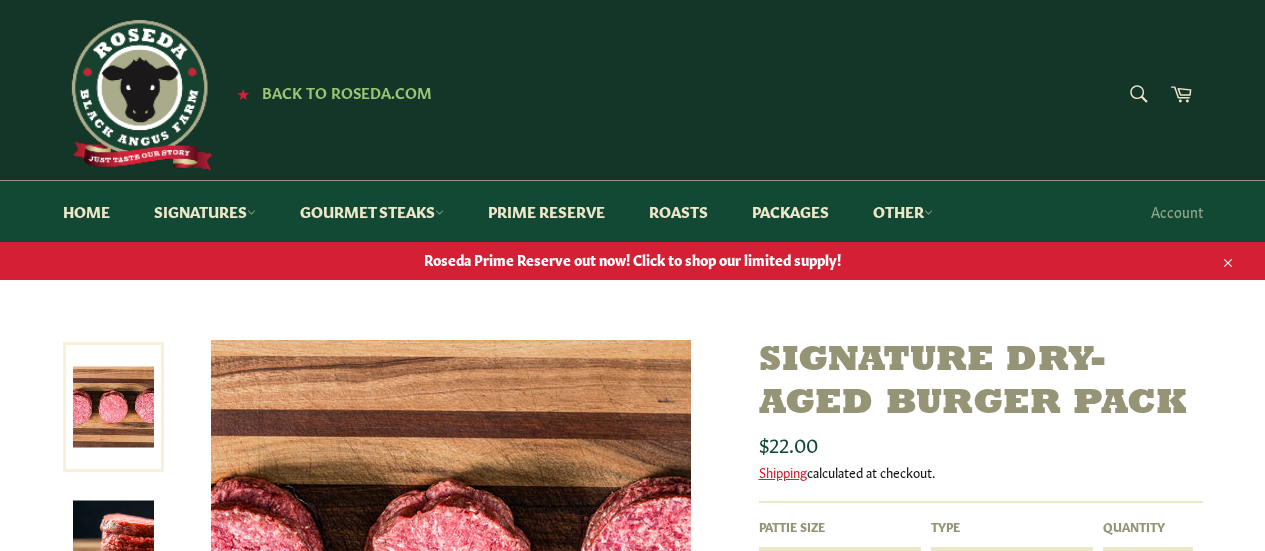 scroll, scrollTop: 0, scrollLeft: 0, axis: both 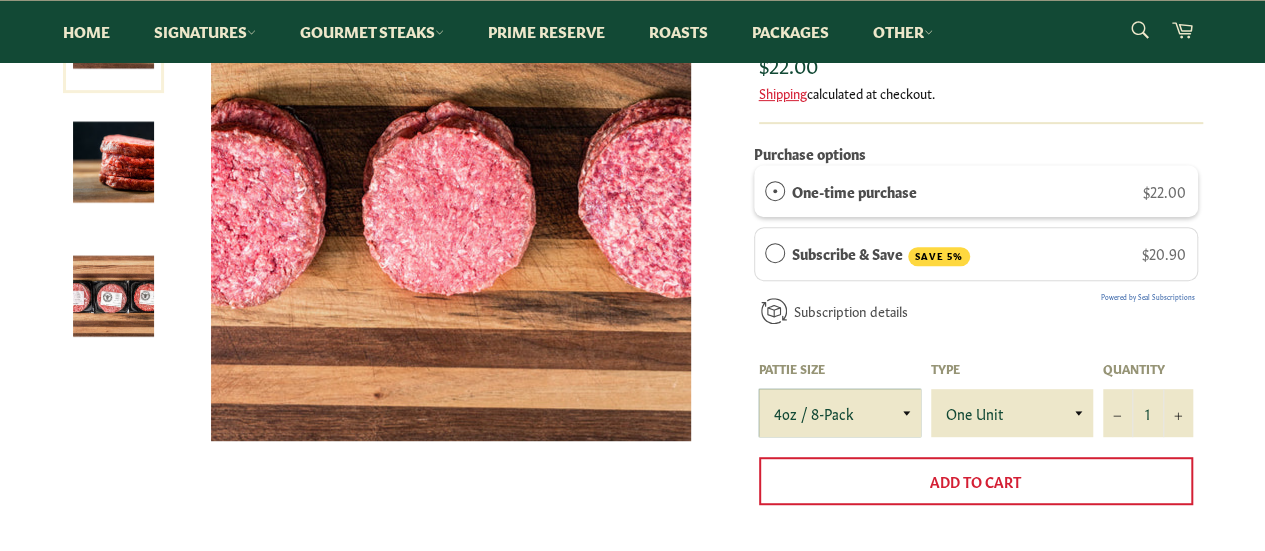 click on "4oz / 8-Pack
6oz / 4-Pack
8oz / 4-Pack" at bounding box center (840, 413) 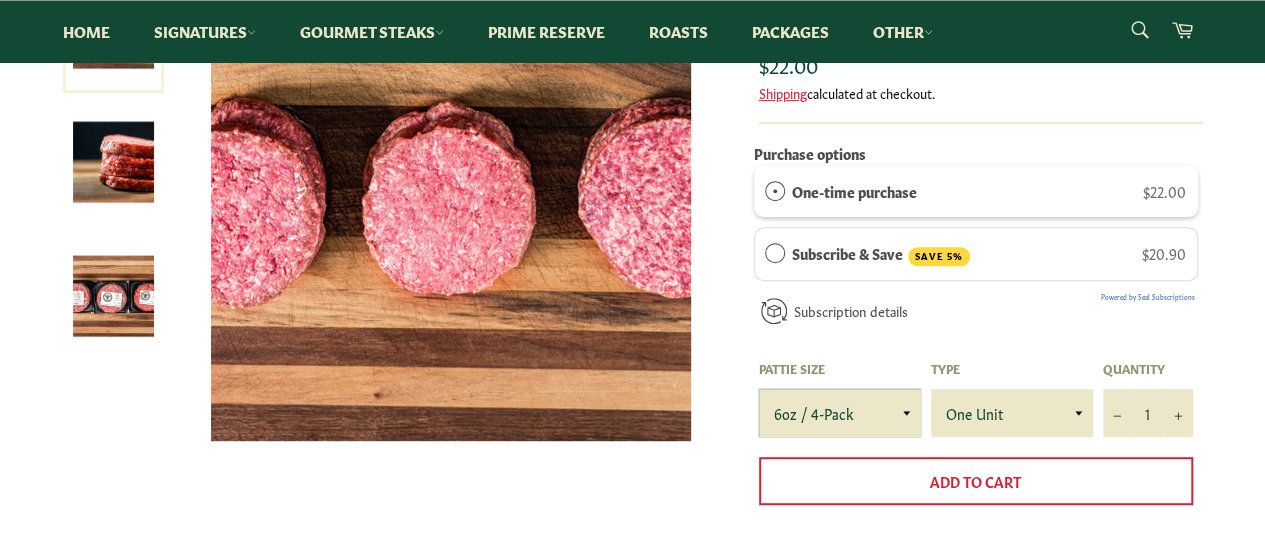 click on "4oz / 8-Pack
6oz / 4-Pack
8oz / 4-Pack" at bounding box center [840, 413] 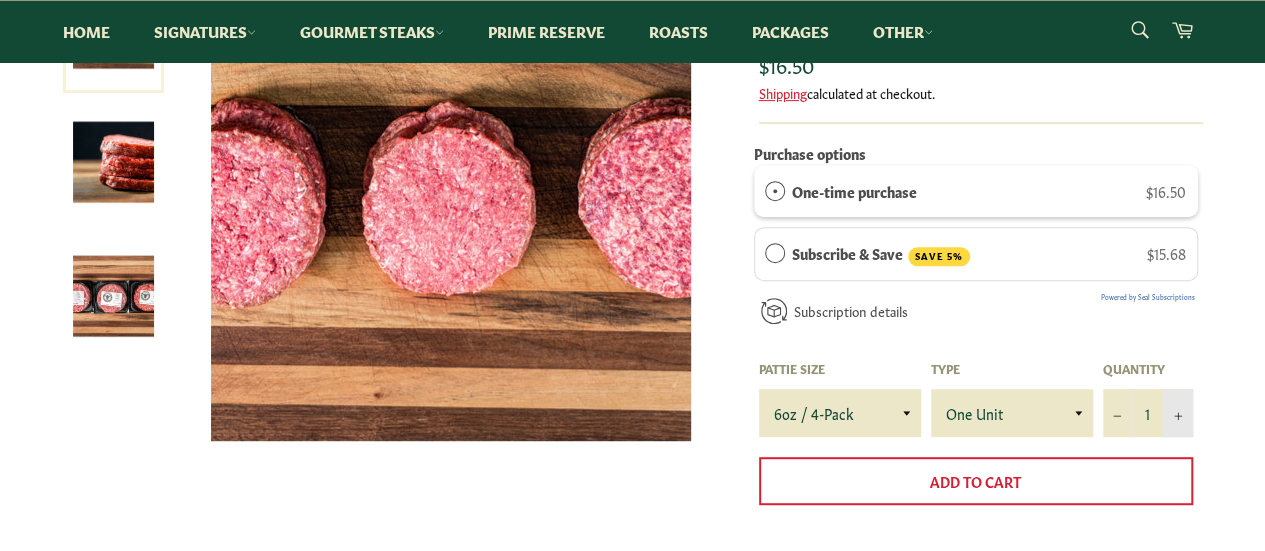 click 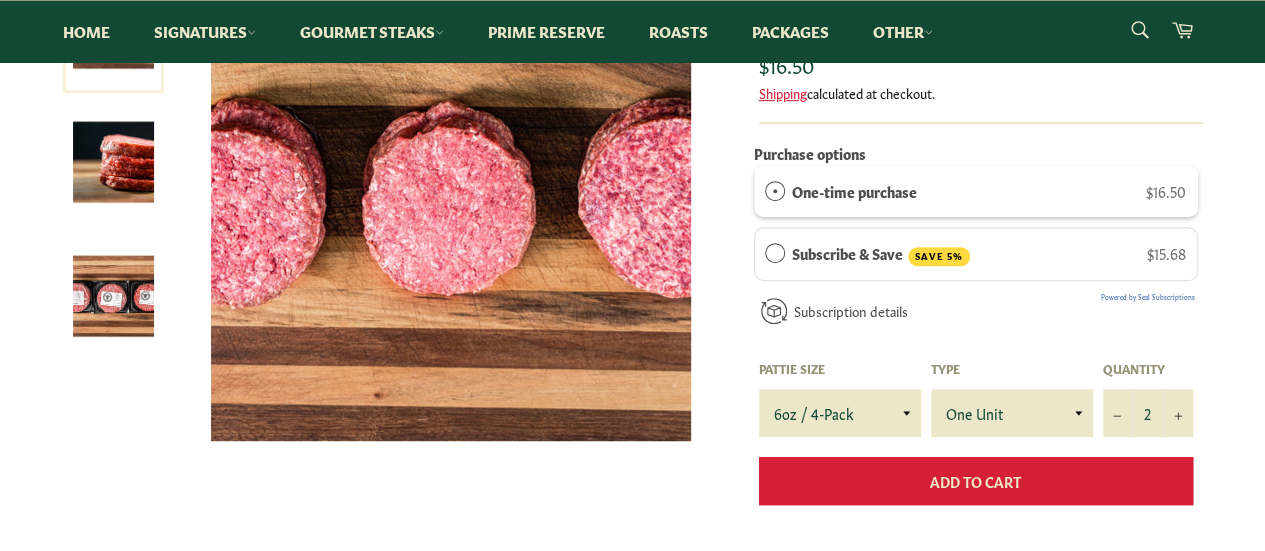 click on "Add to Cart" at bounding box center [976, 481] 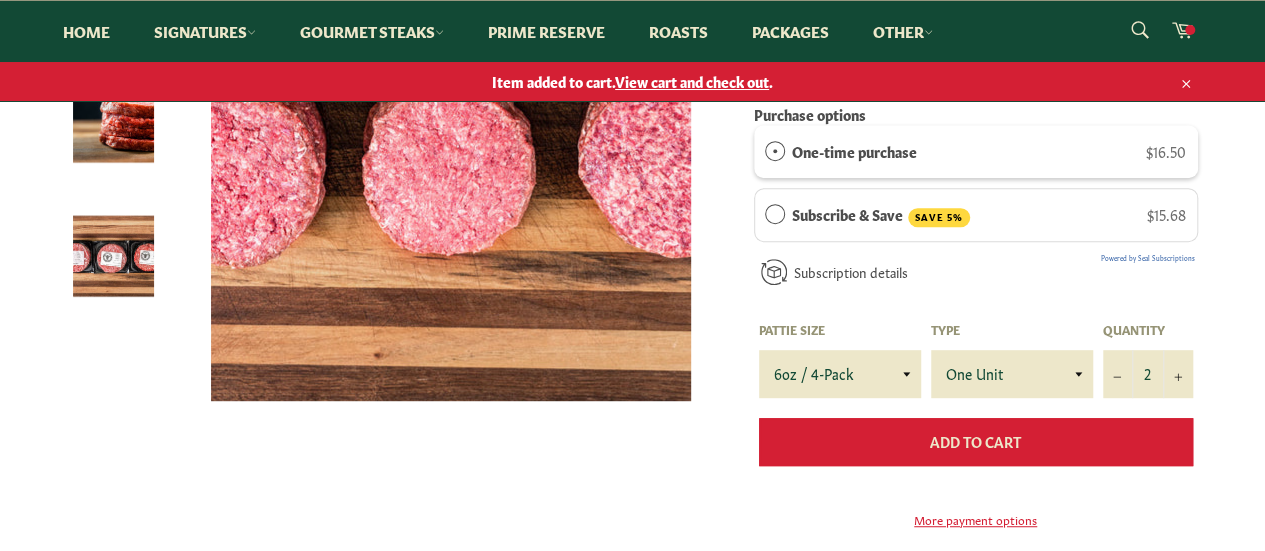 scroll, scrollTop: 340, scrollLeft: 0, axis: vertical 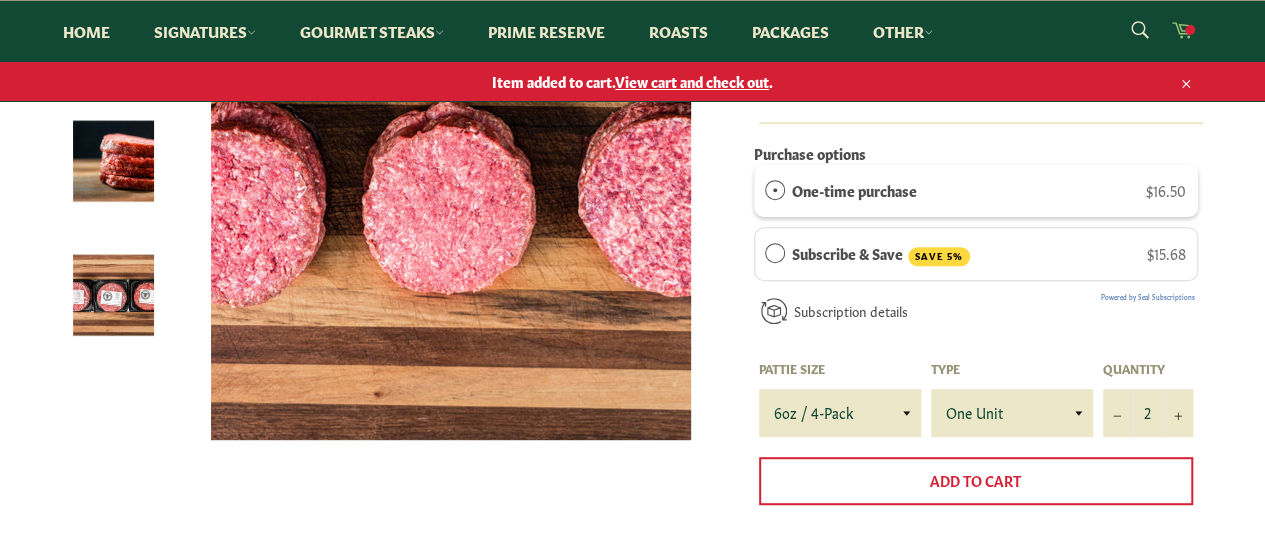 click at bounding box center [1190, 30] 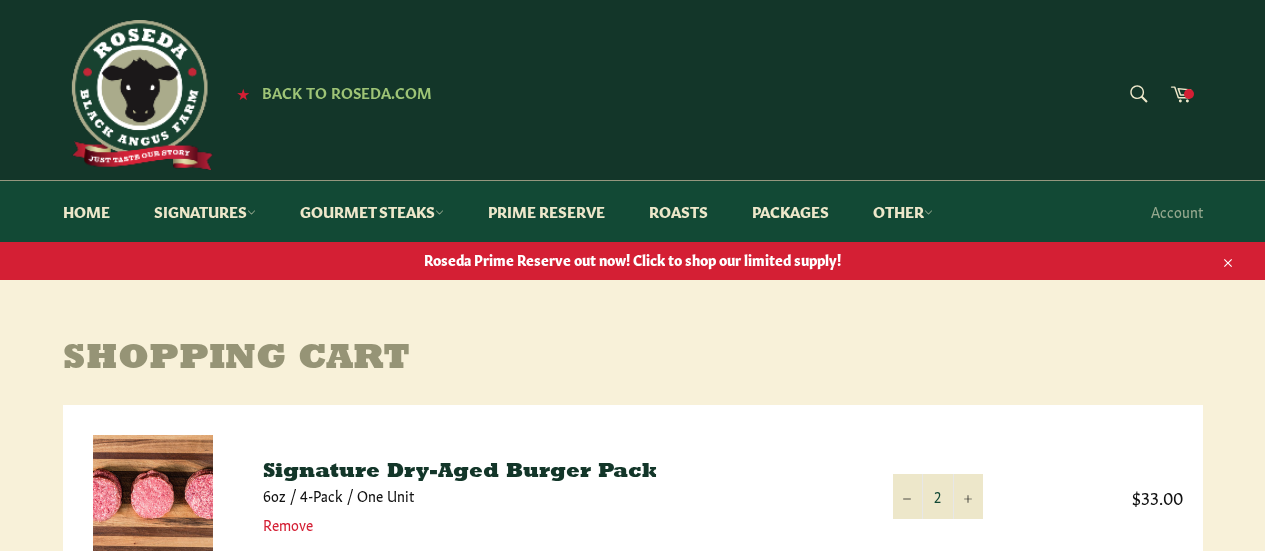 scroll, scrollTop: 0, scrollLeft: 0, axis: both 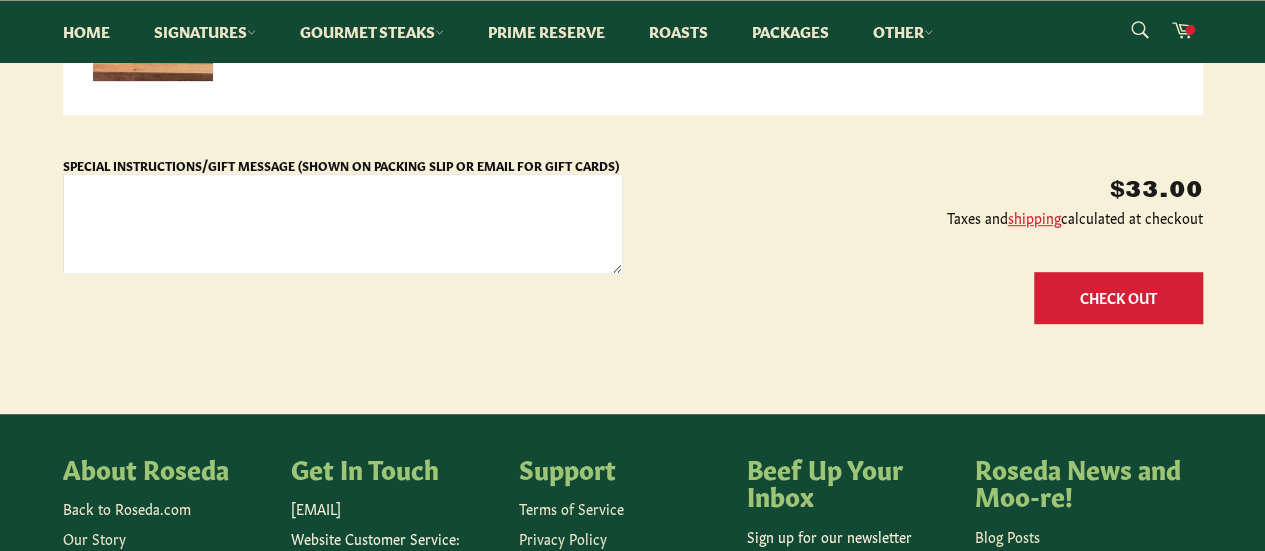 click on "Check Out" at bounding box center (1118, 297) 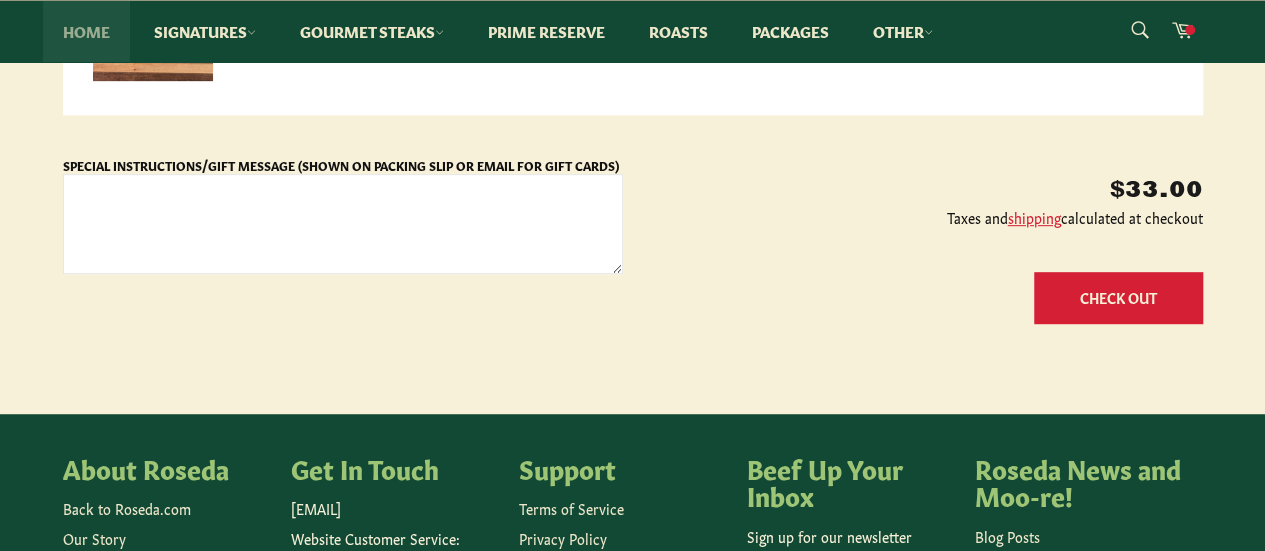 click on "Home" at bounding box center (86, 31) 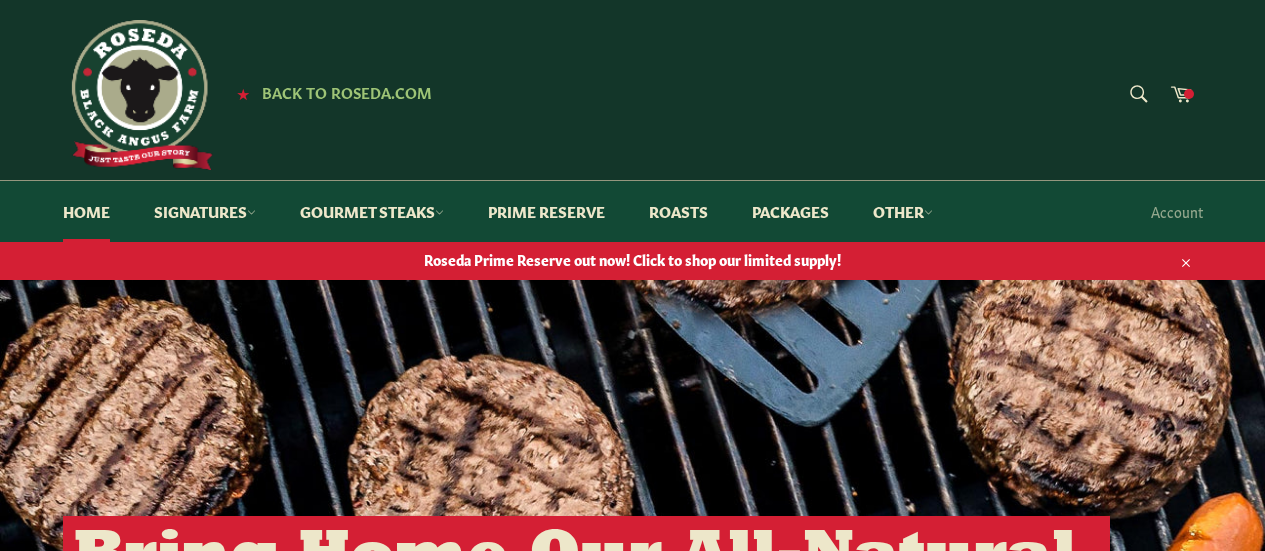 scroll, scrollTop: 0, scrollLeft: 0, axis: both 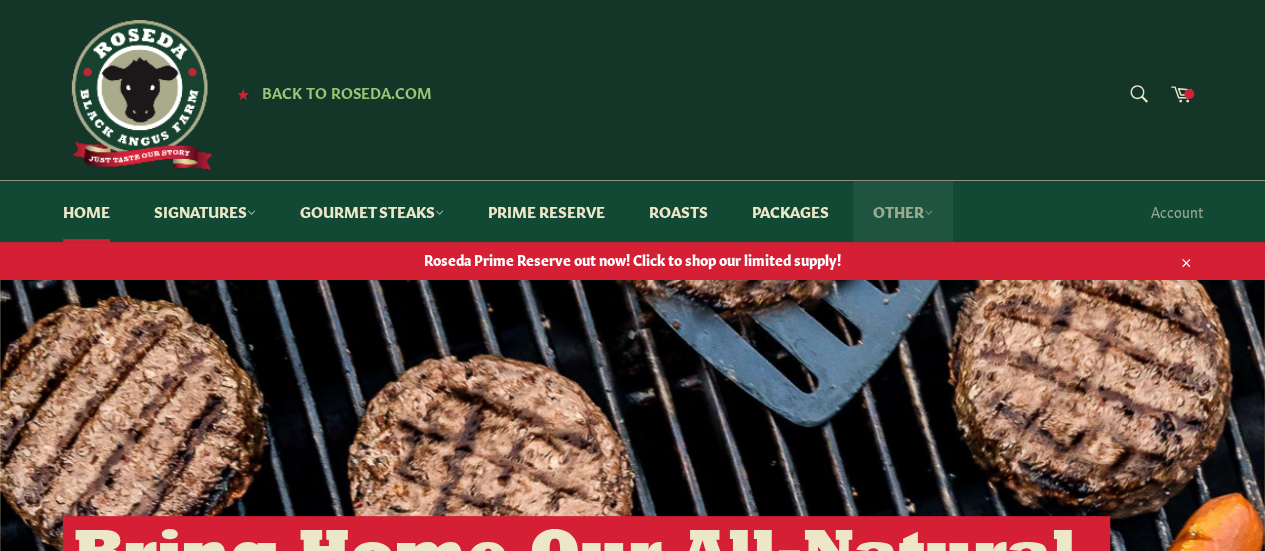 click on "Other" at bounding box center [903, 211] 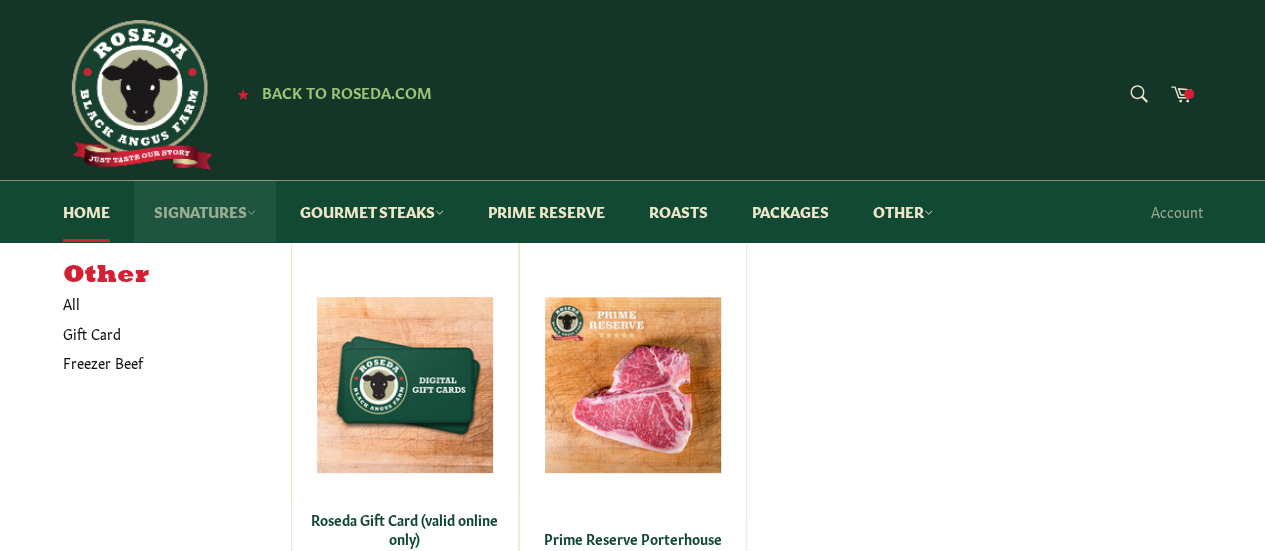 click on "Signatures" at bounding box center [205, 211] 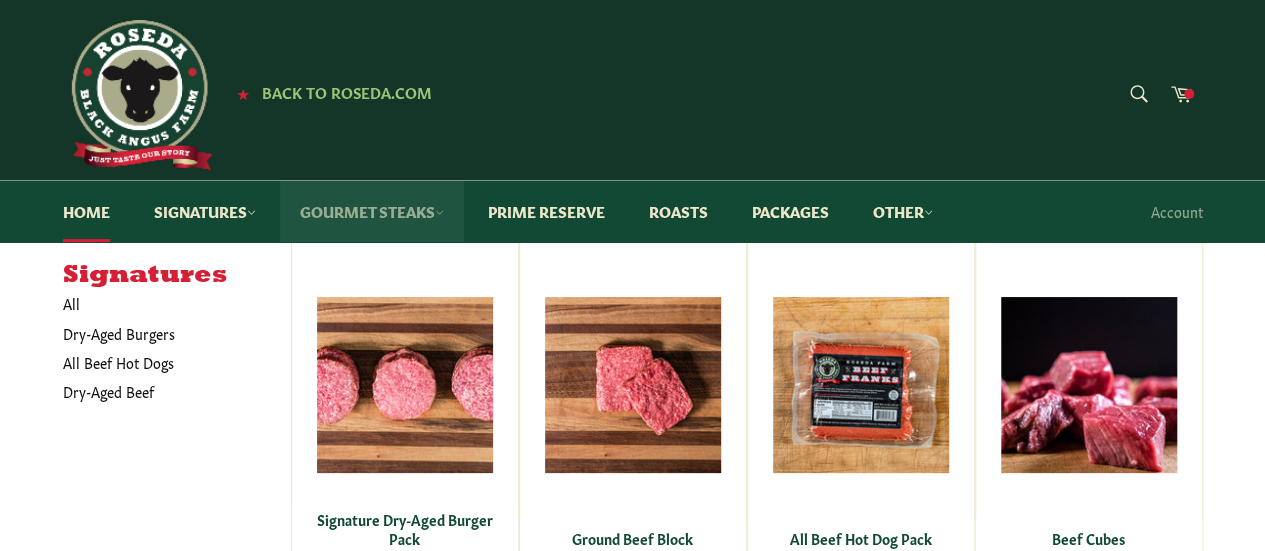 click on "Gourmet Steaks" at bounding box center (372, 211) 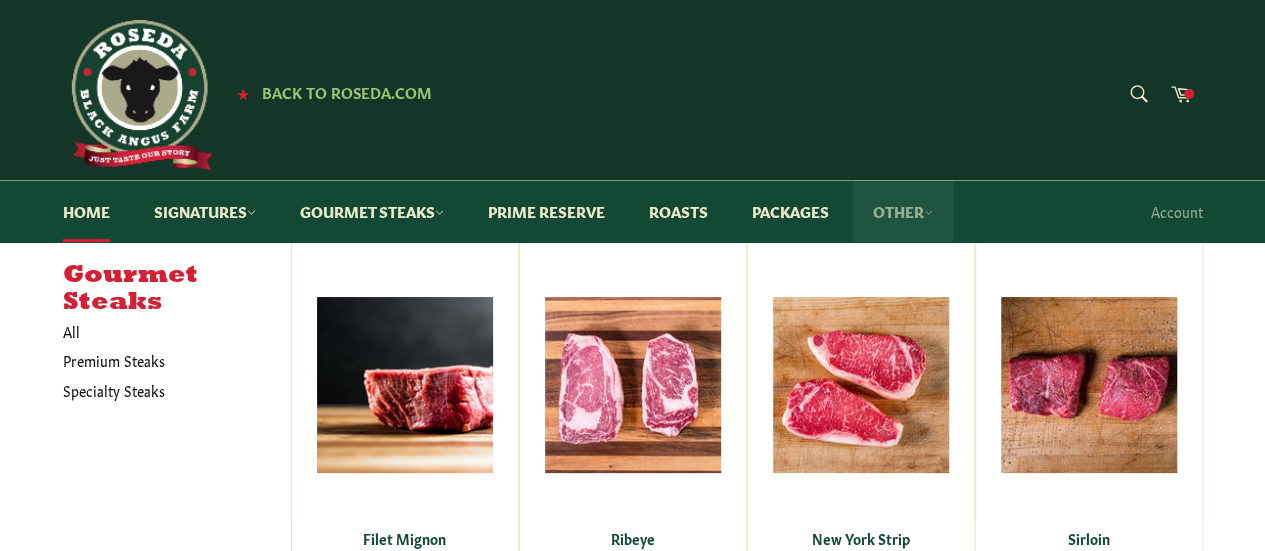 click on "Other" at bounding box center [903, 211] 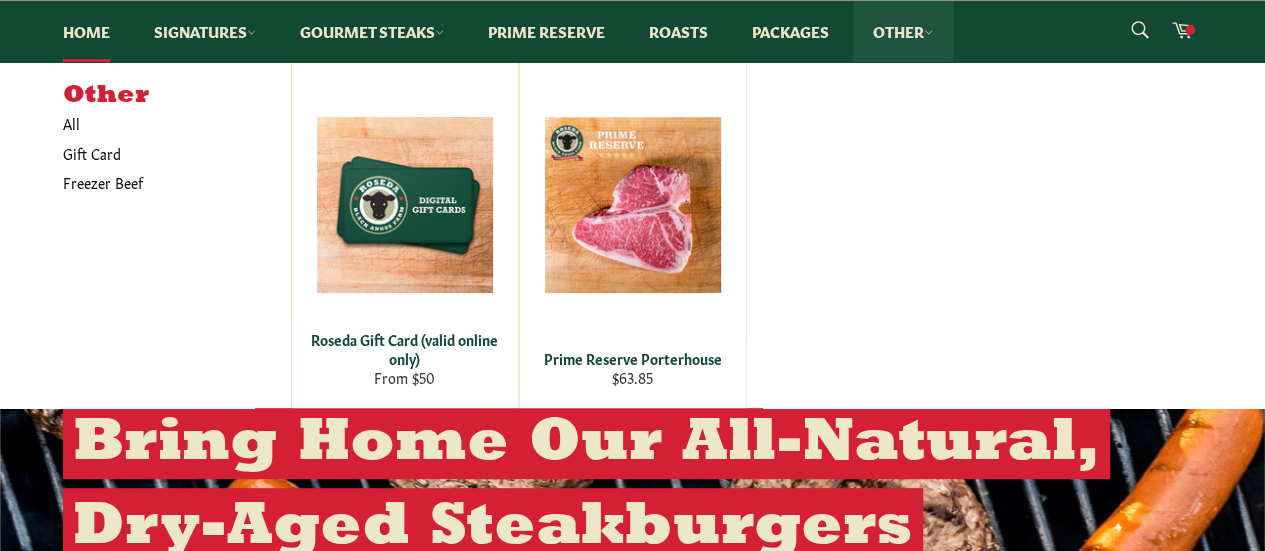 scroll, scrollTop: 0, scrollLeft: 0, axis: both 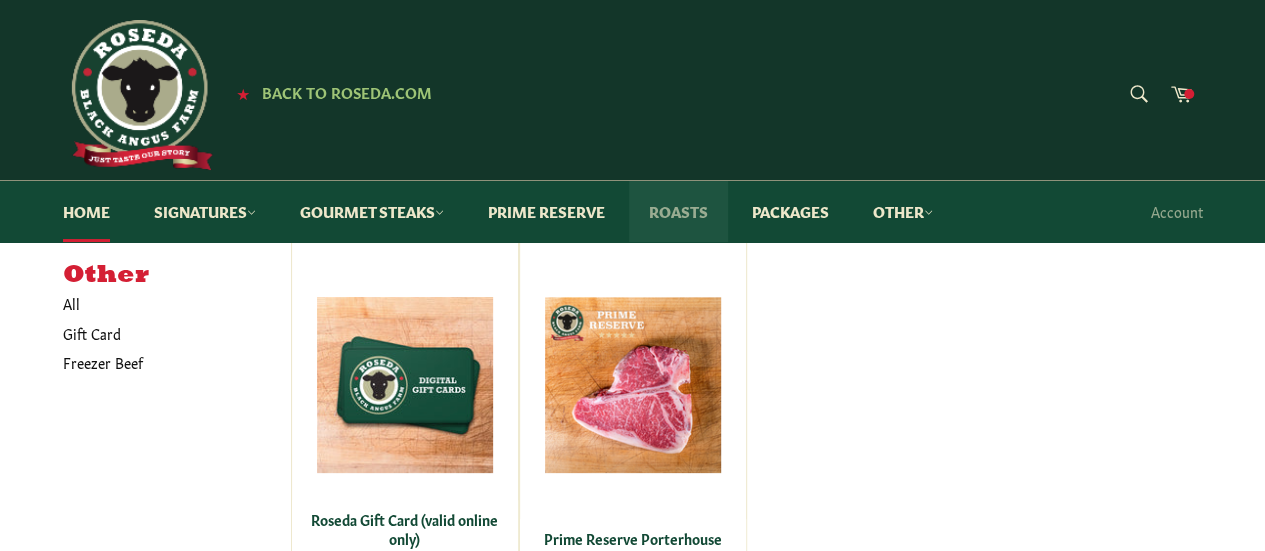 click on "Roasts" at bounding box center (678, 211) 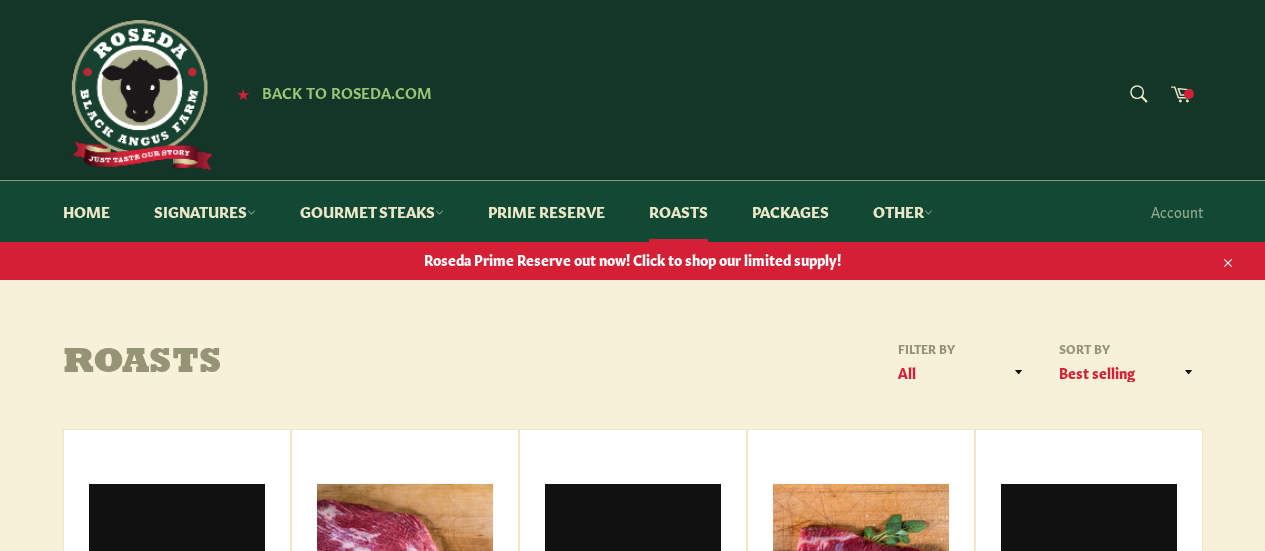 scroll, scrollTop: 0, scrollLeft: 0, axis: both 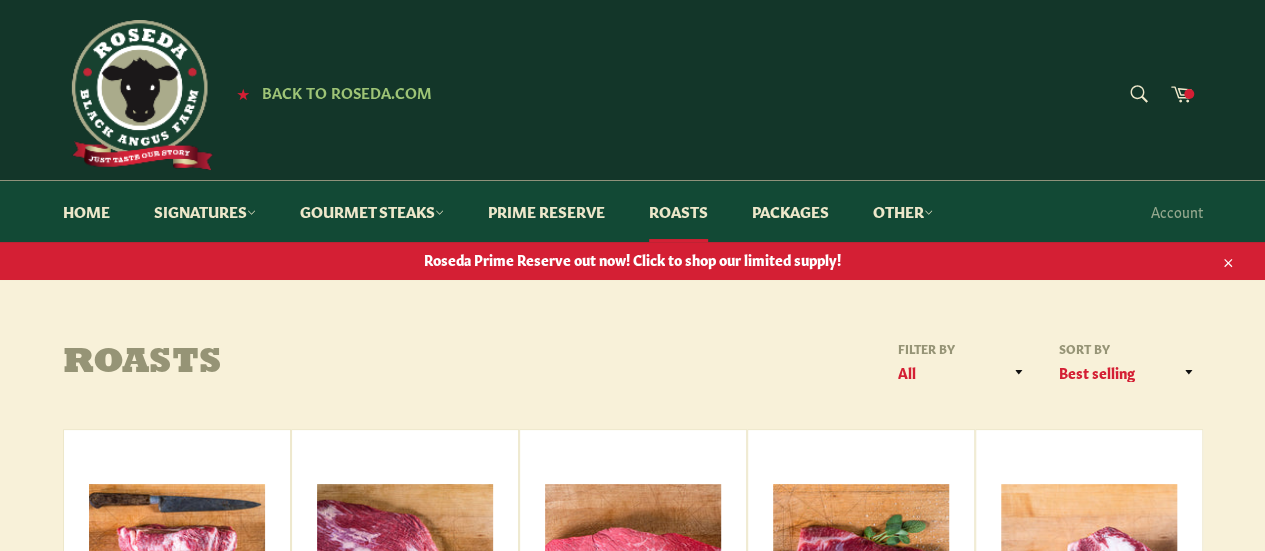 drag, startPoint x: 1278, startPoint y: 138, endPoint x: 1279, endPoint y: 82, distance: 56.008926 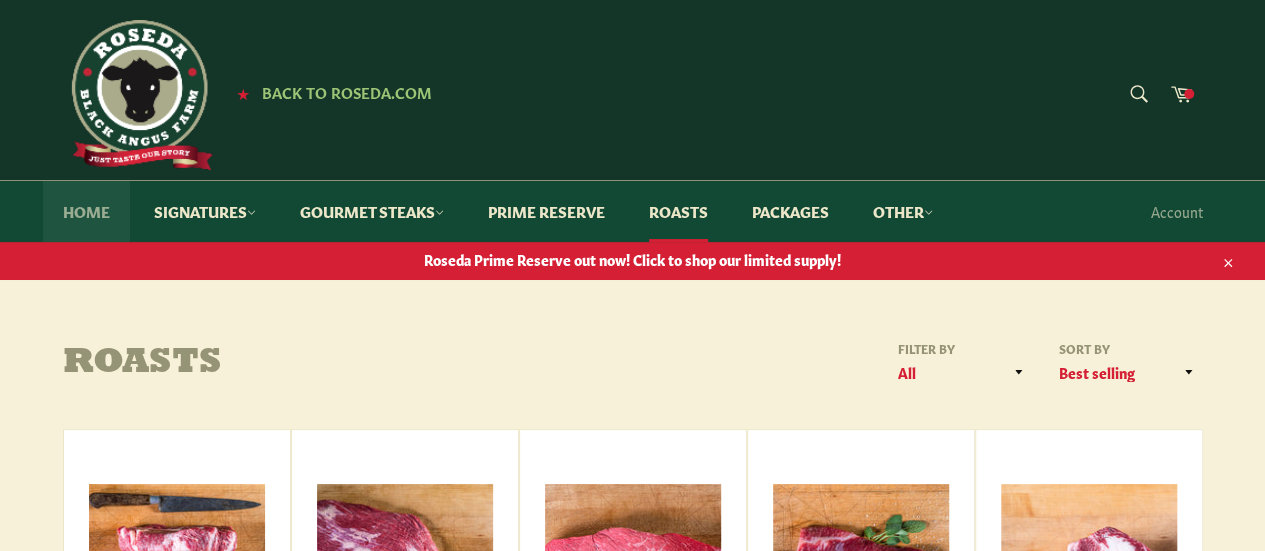 click on "Home" at bounding box center [86, 211] 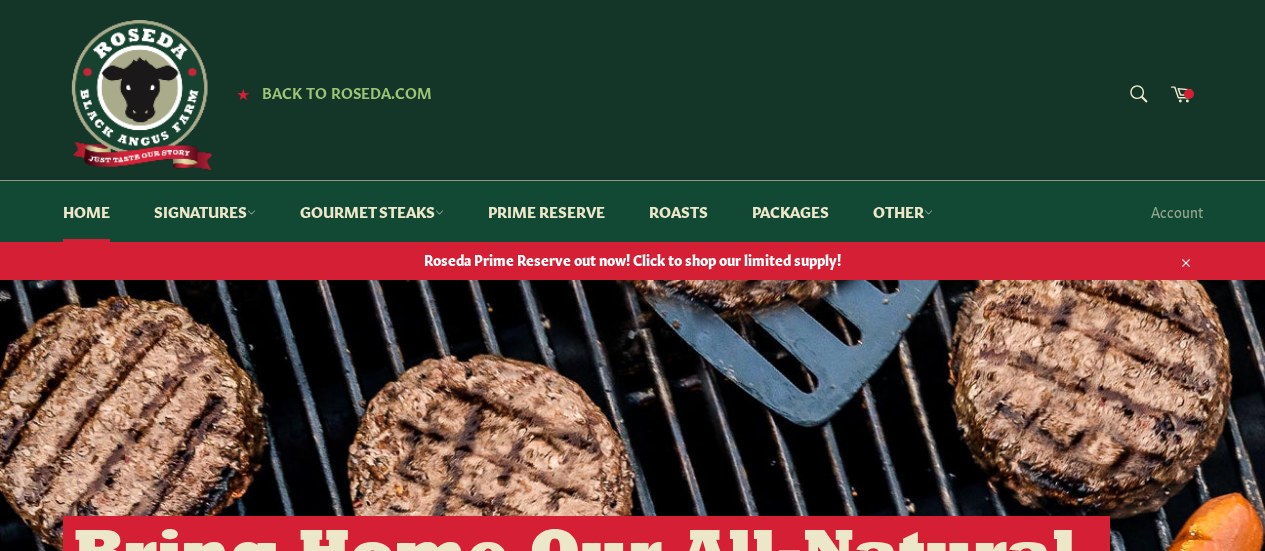 scroll, scrollTop: 0, scrollLeft: 0, axis: both 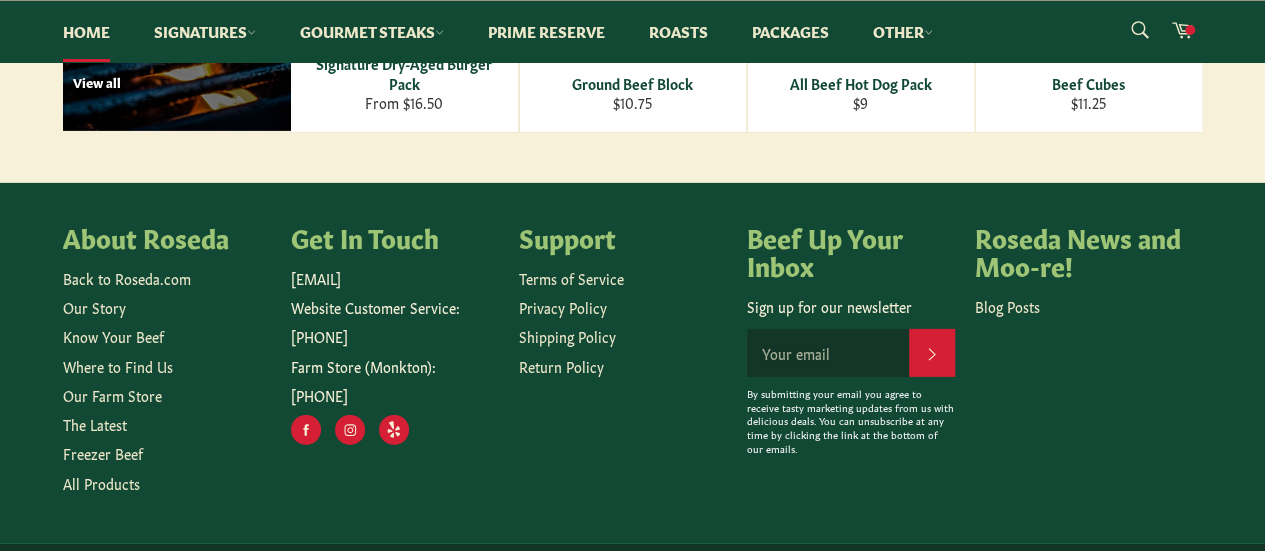 click on "Back to Roseda.com
Our Story
Know Your Beef
Where to Find Us
Our Farm Store
The Latest
Freezer Beef
All Products" at bounding box center (167, 381) 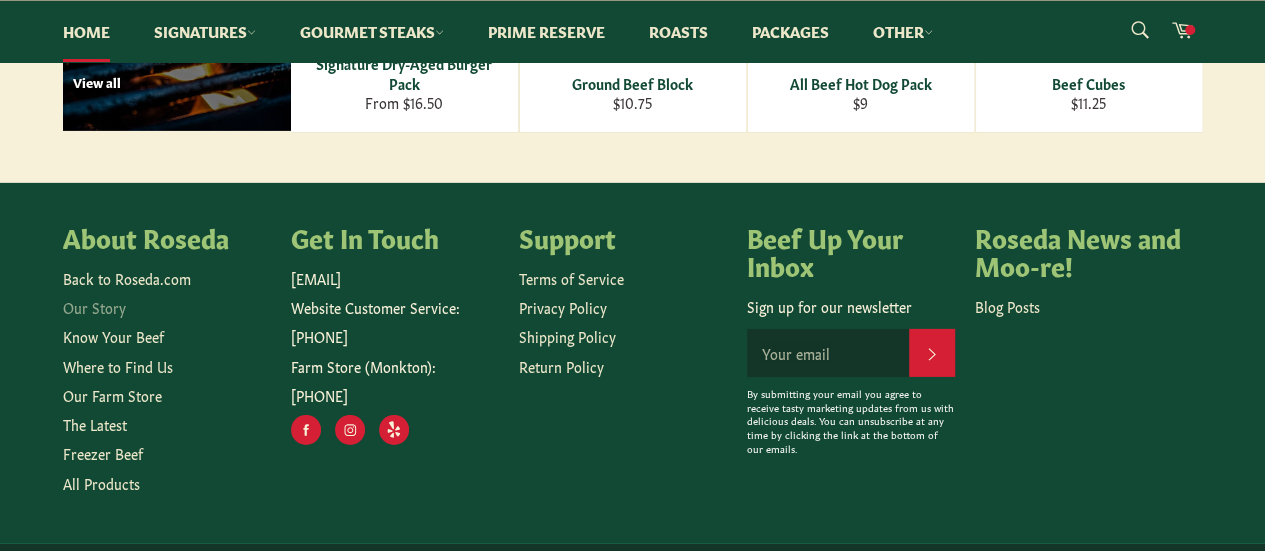 click on "Our Story" at bounding box center (94, 307) 